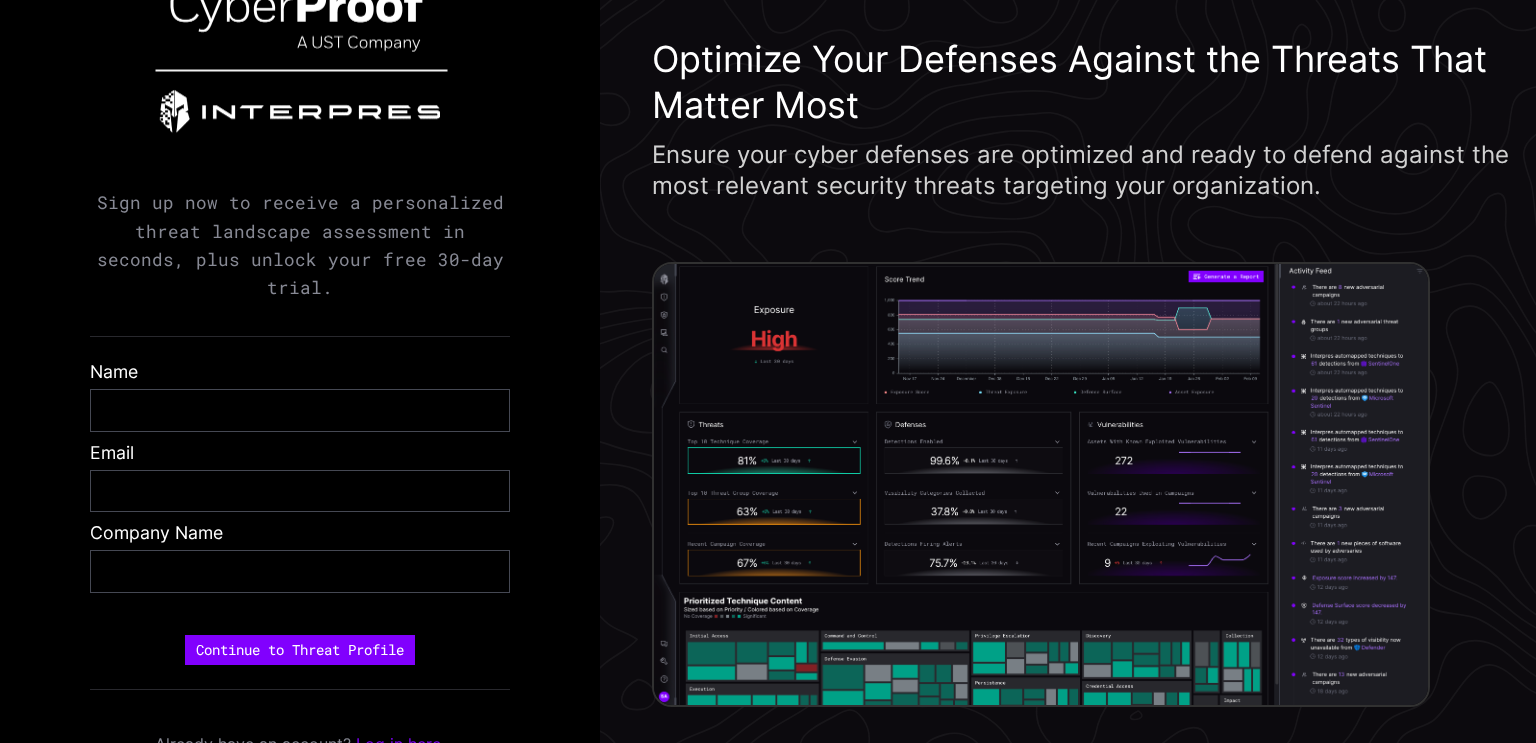 scroll, scrollTop: 0, scrollLeft: 0, axis: both 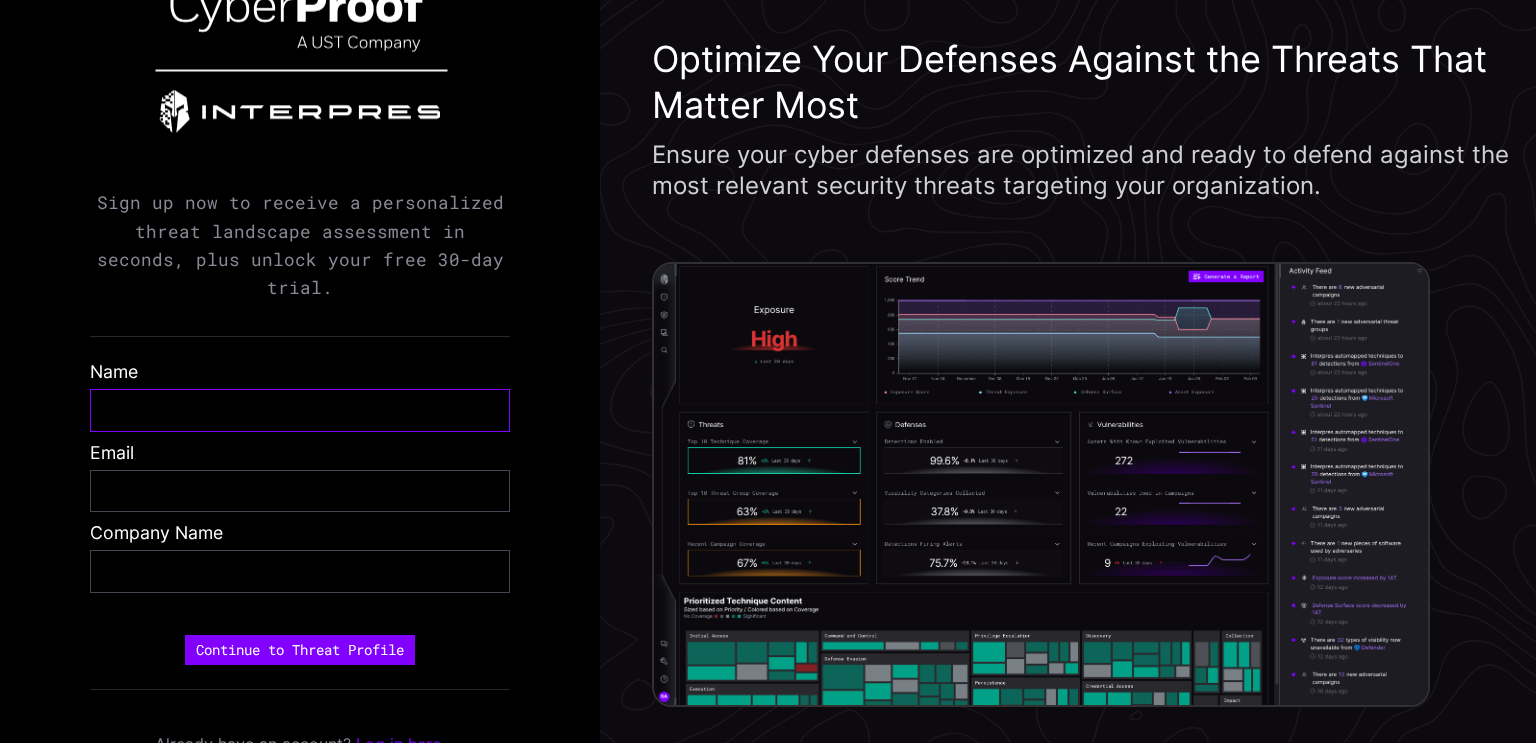 click at bounding box center (300, 410) 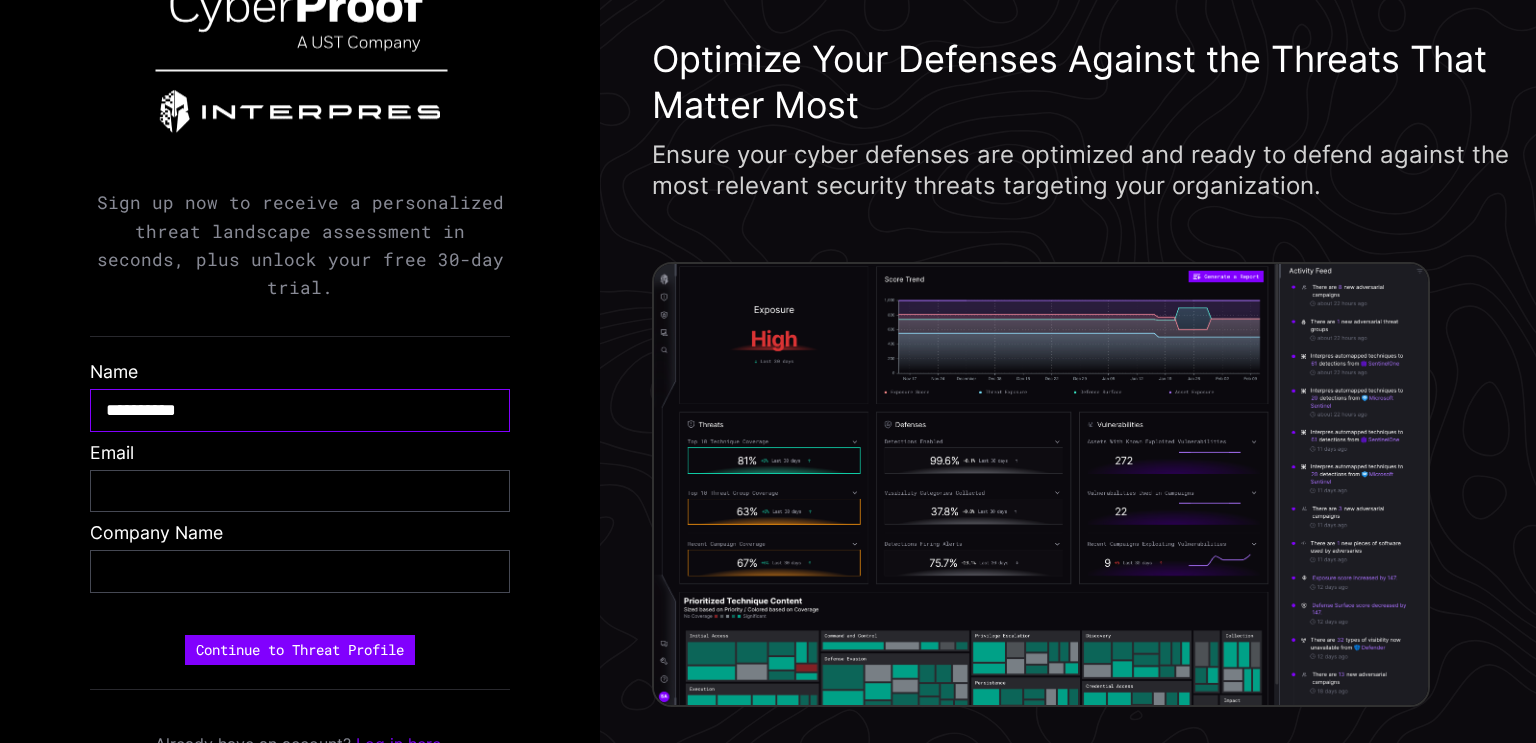 type on "*********" 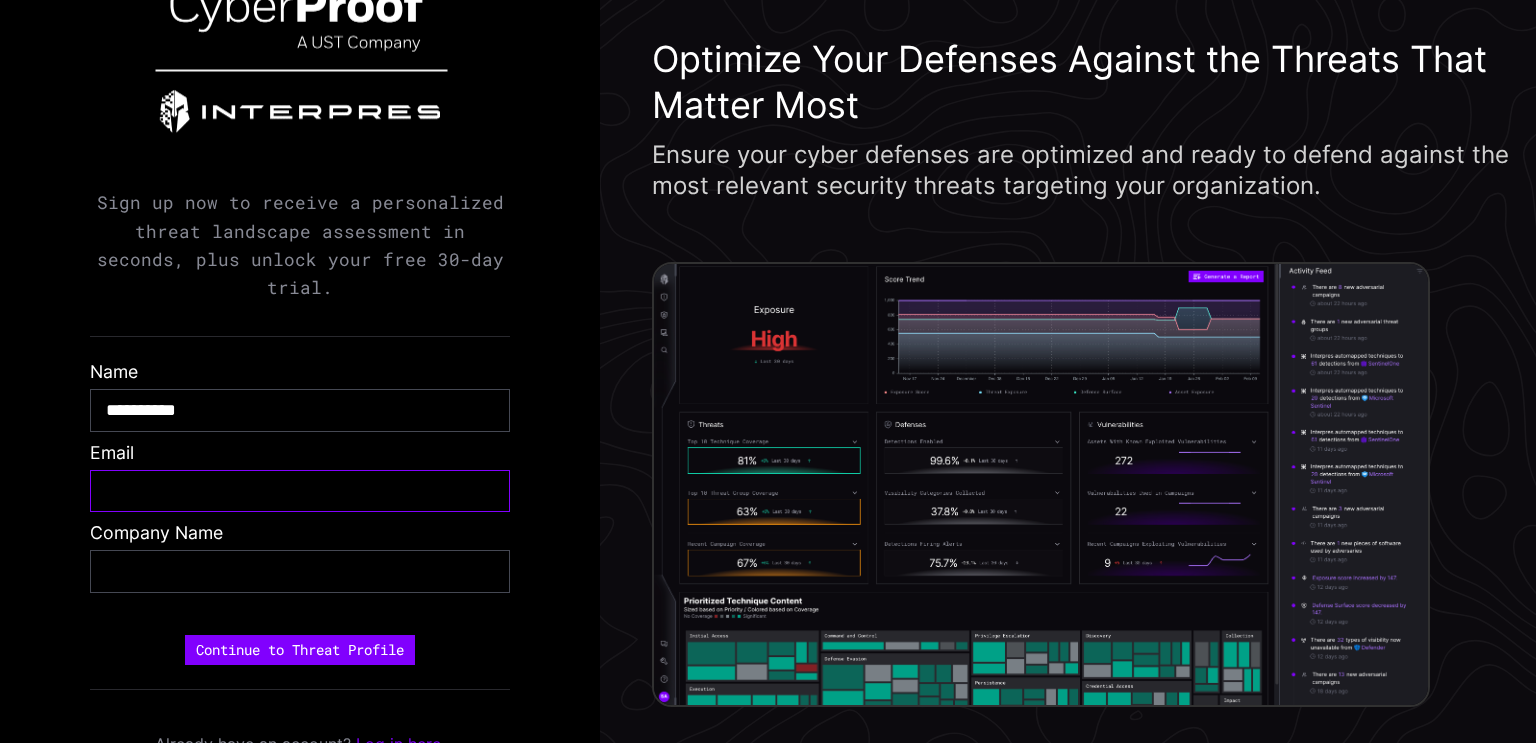 click at bounding box center [300, 491] 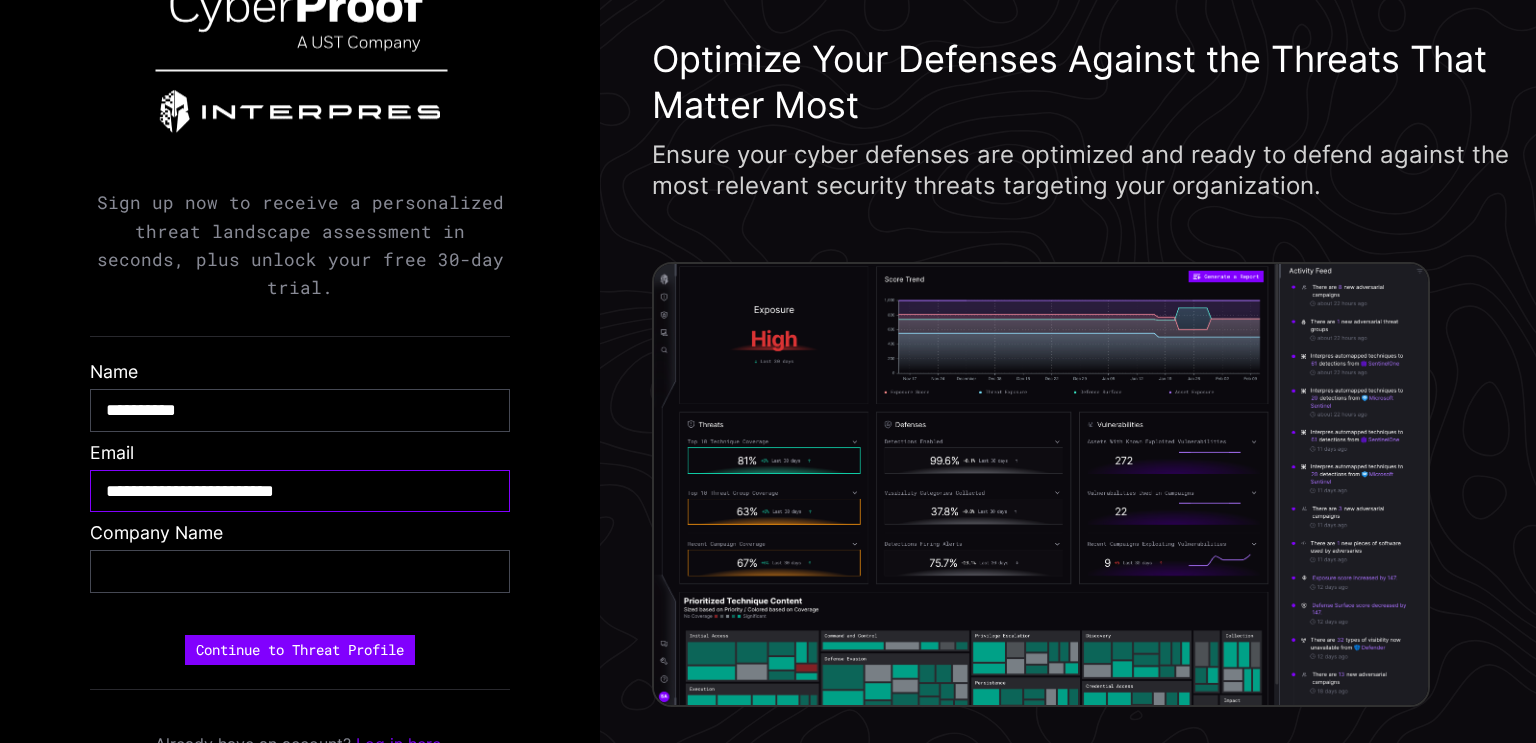 click on "**********" at bounding box center [300, 491] 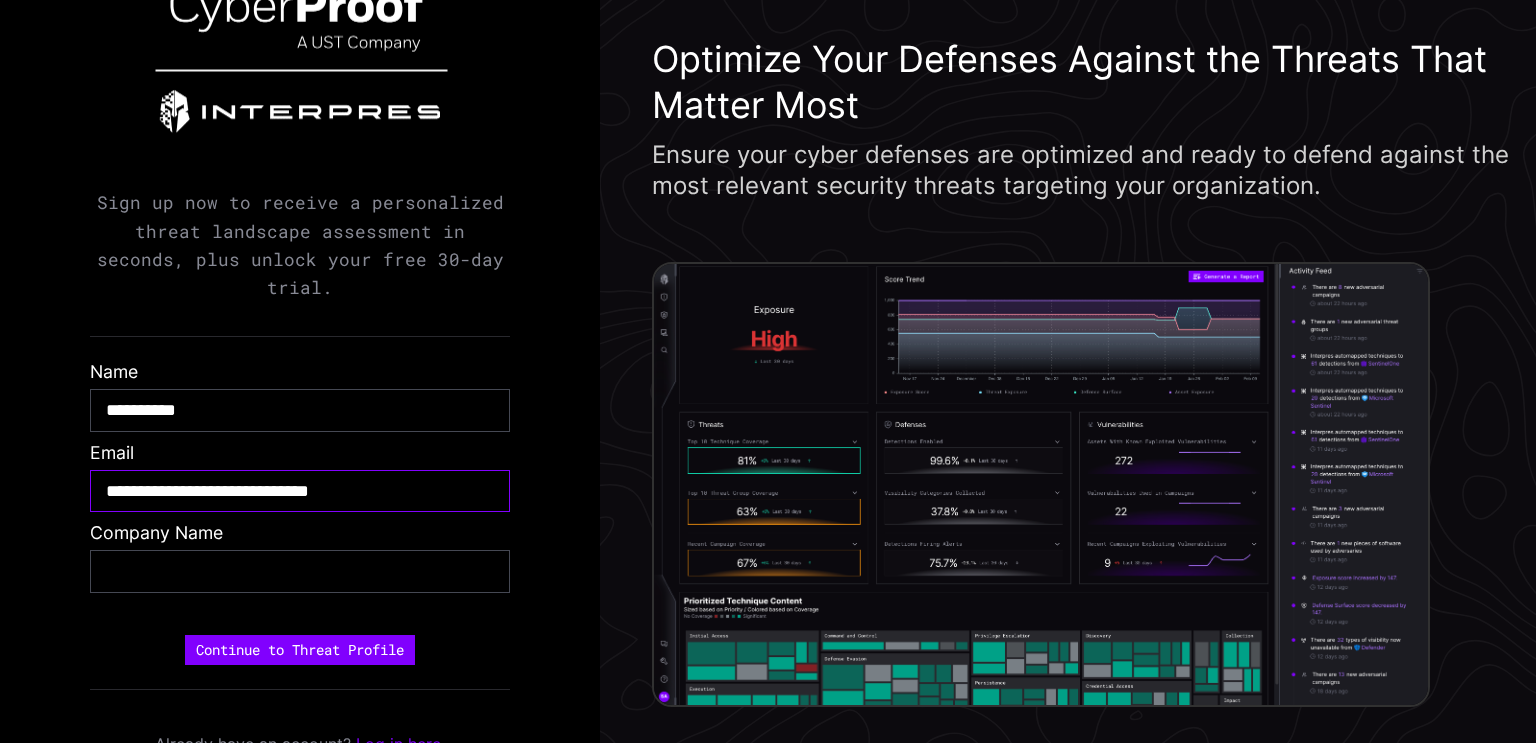 type on "**********" 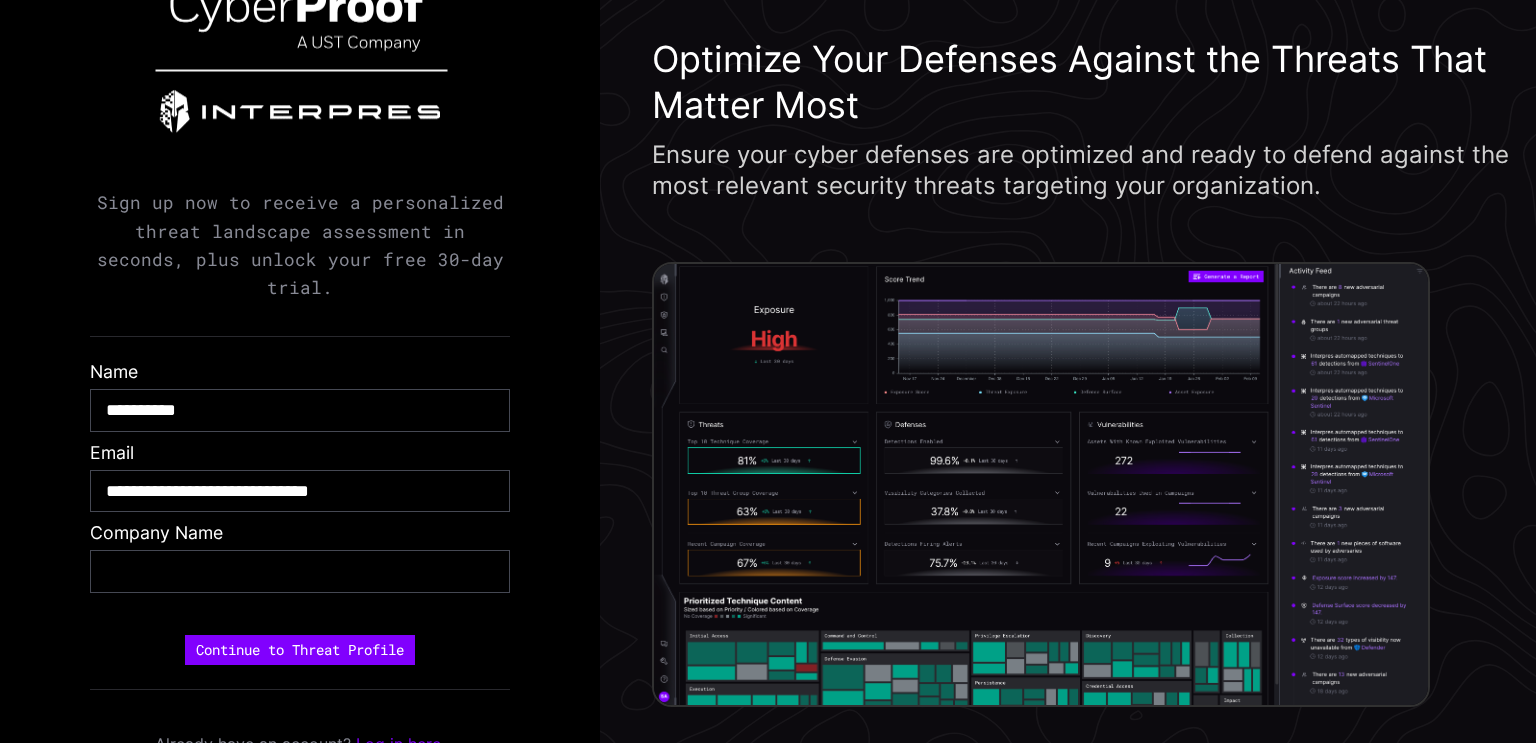 click at bounding box center [300, 571] 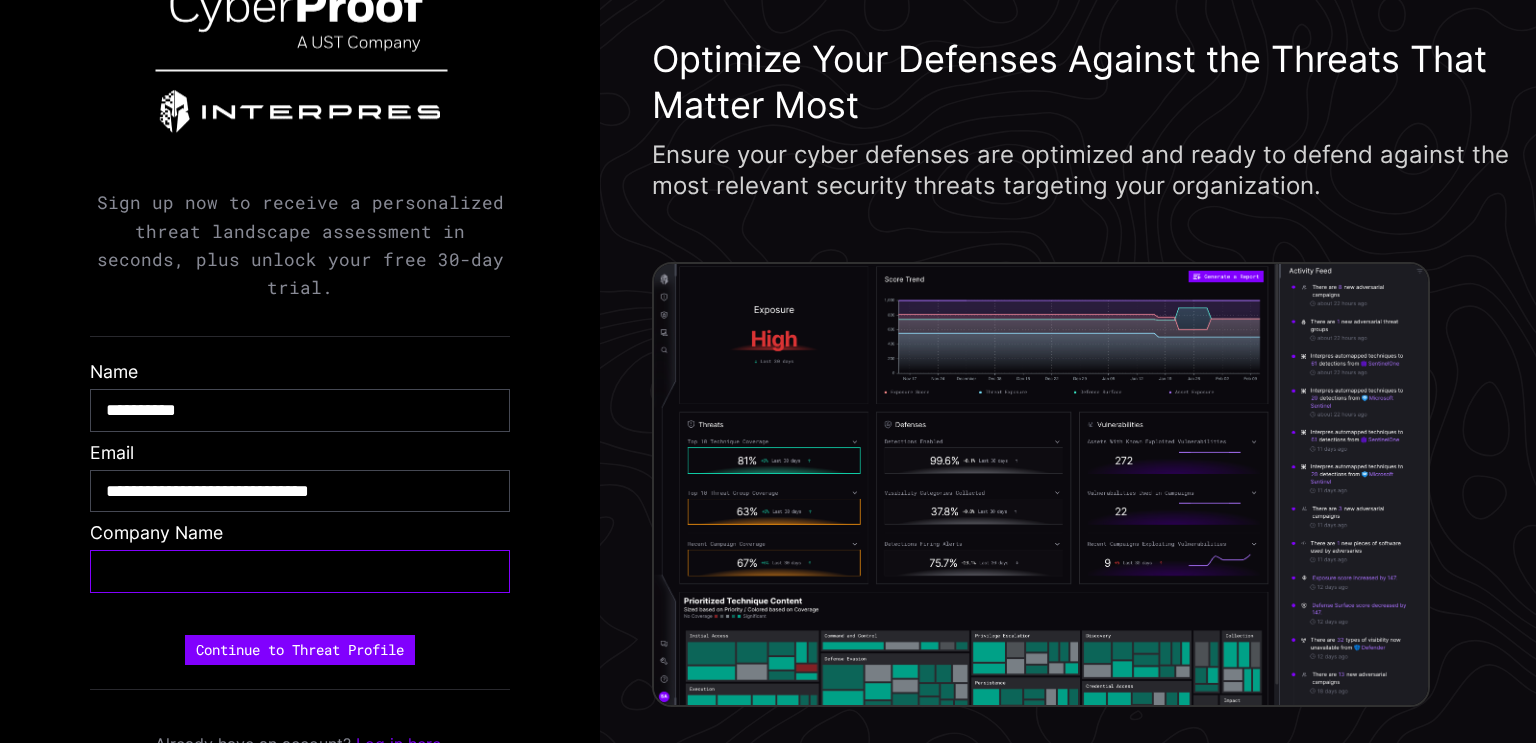 click at bounding box center [300, 571] 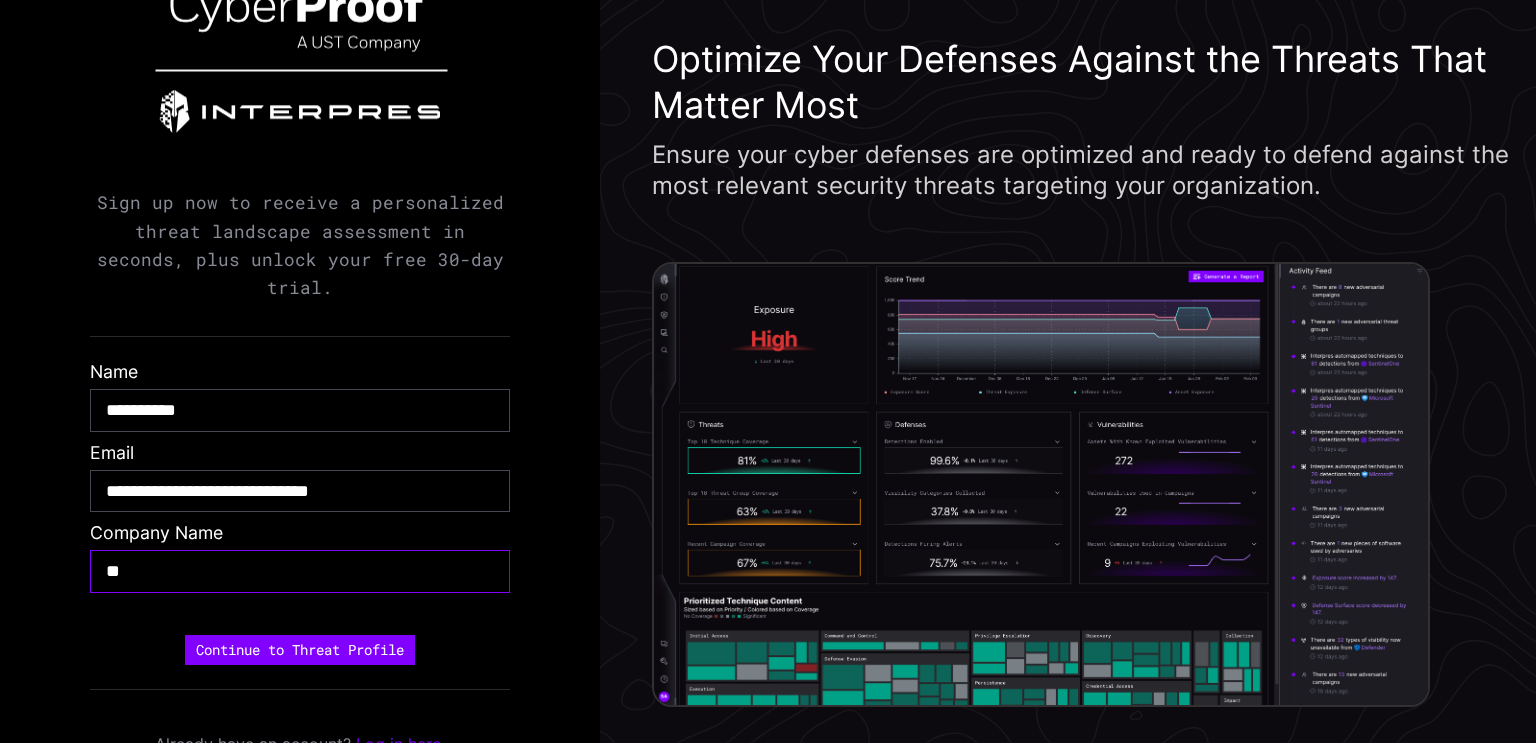type on "*" 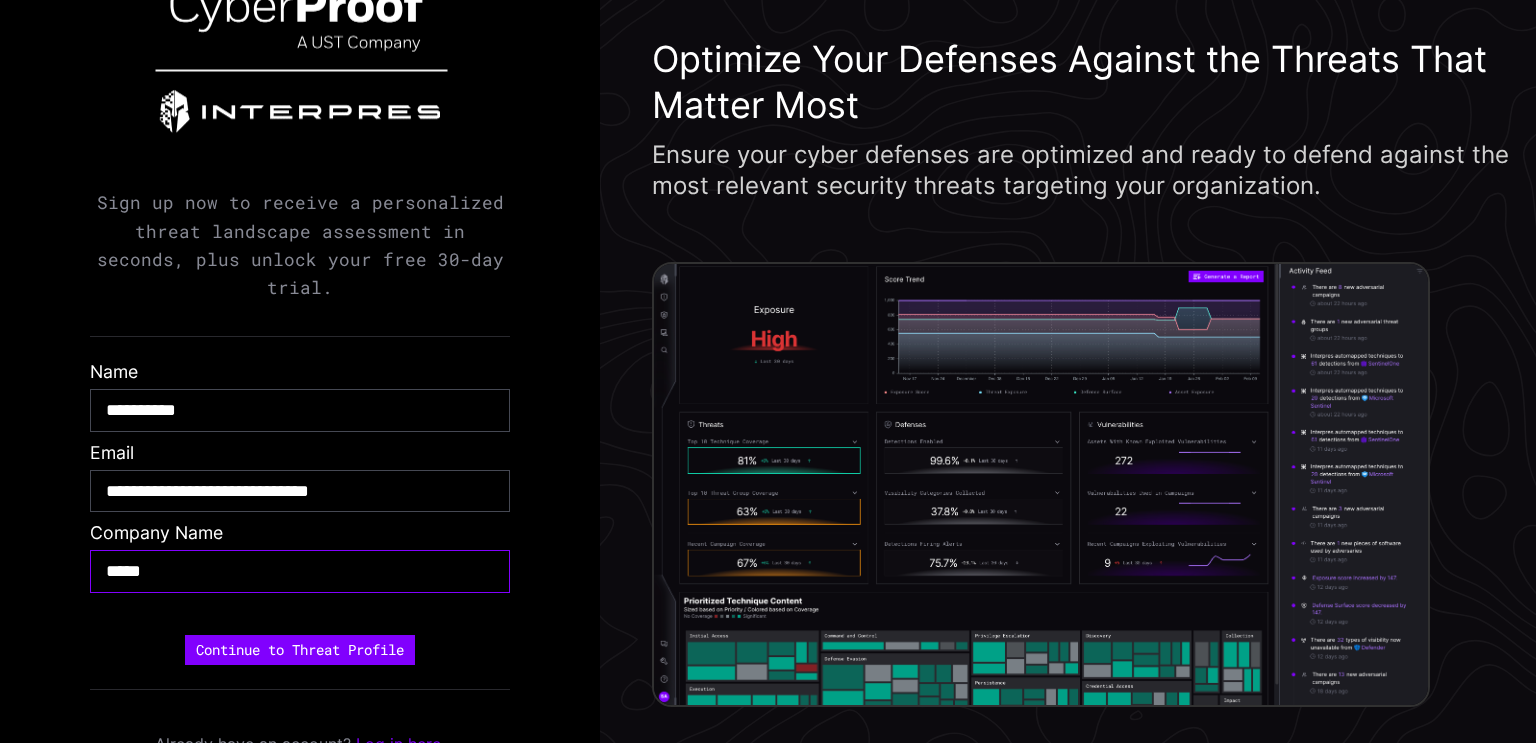 type on "**********" 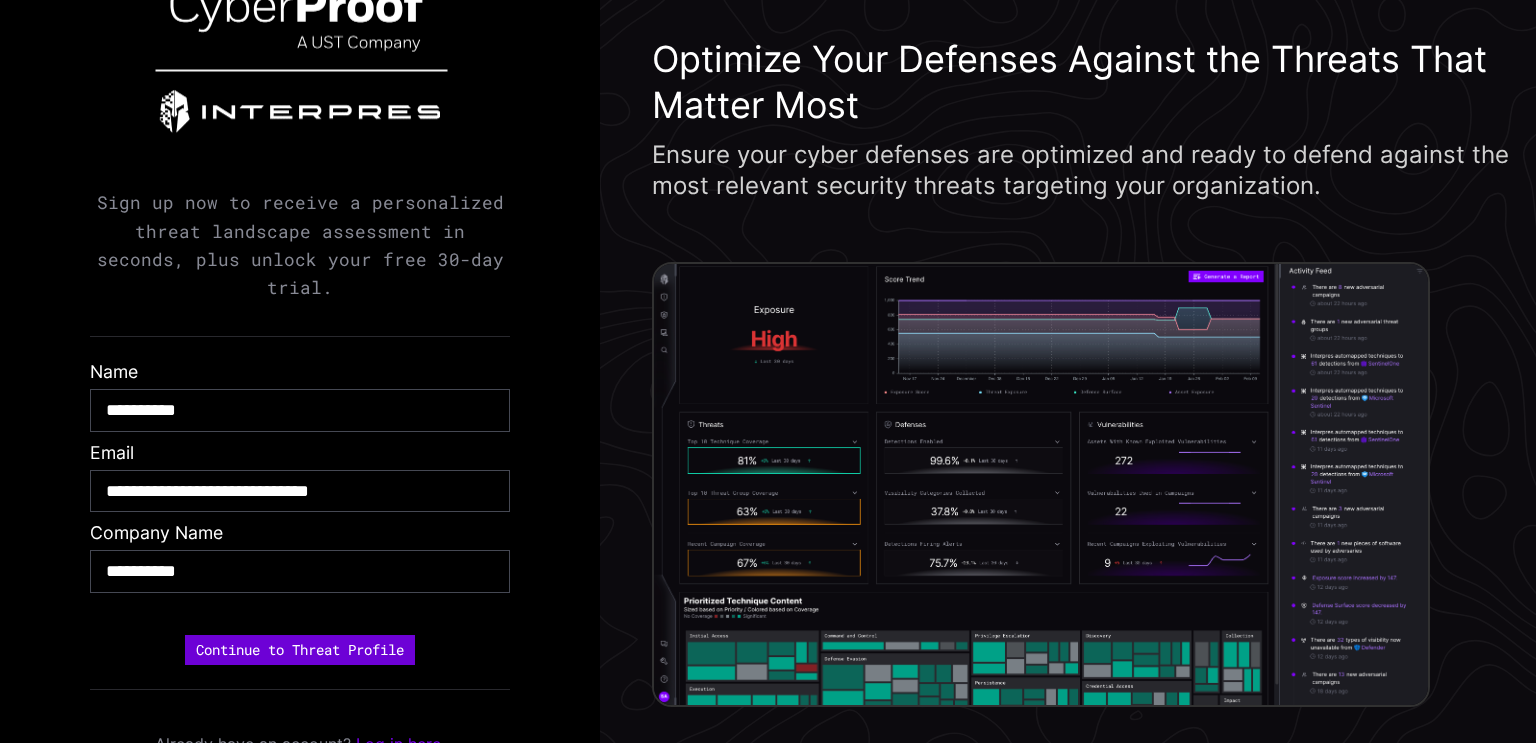click on "Continue to Threat Profile" at bounding box center [300, 650] 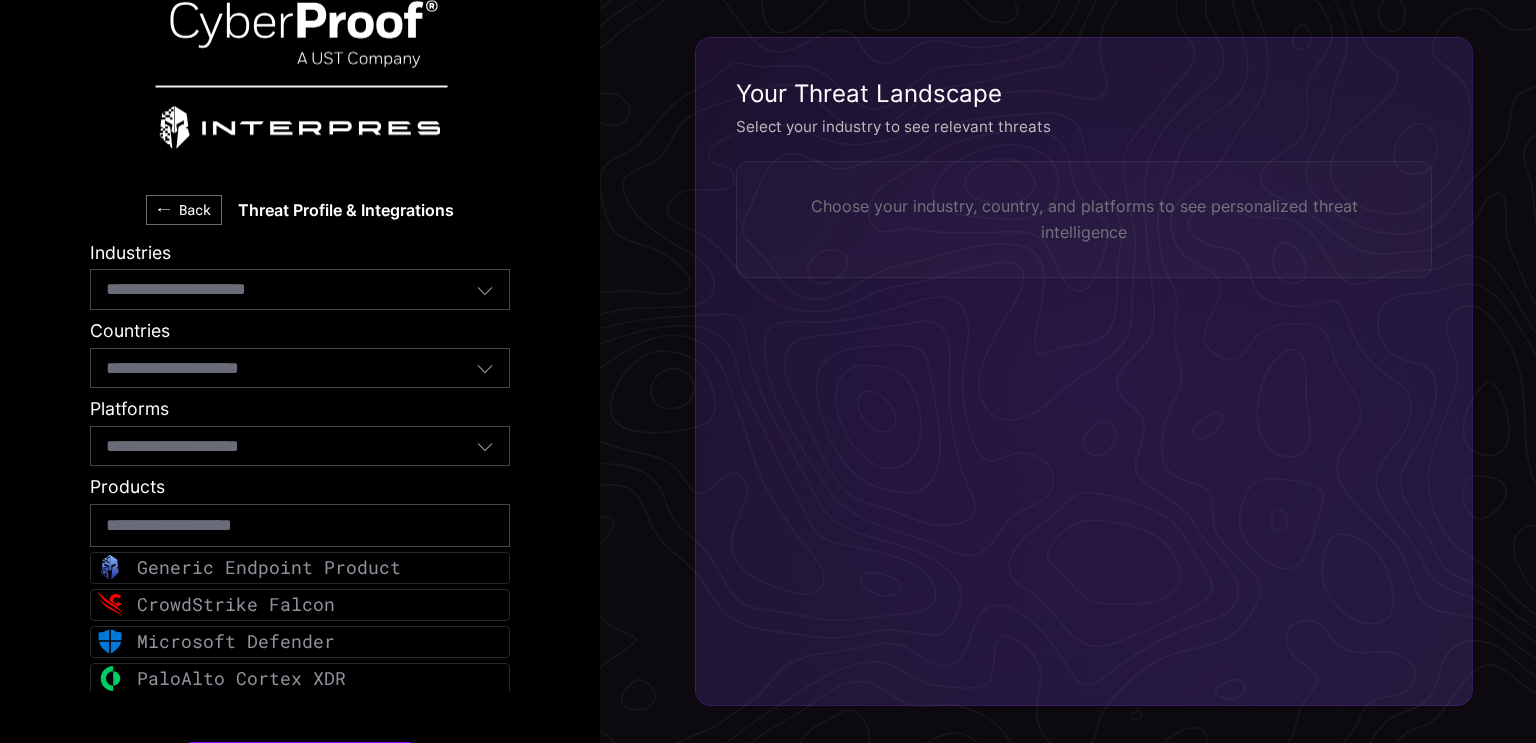 scroll, scrollTop: 48, scrollLeft: 0, axis: vertical 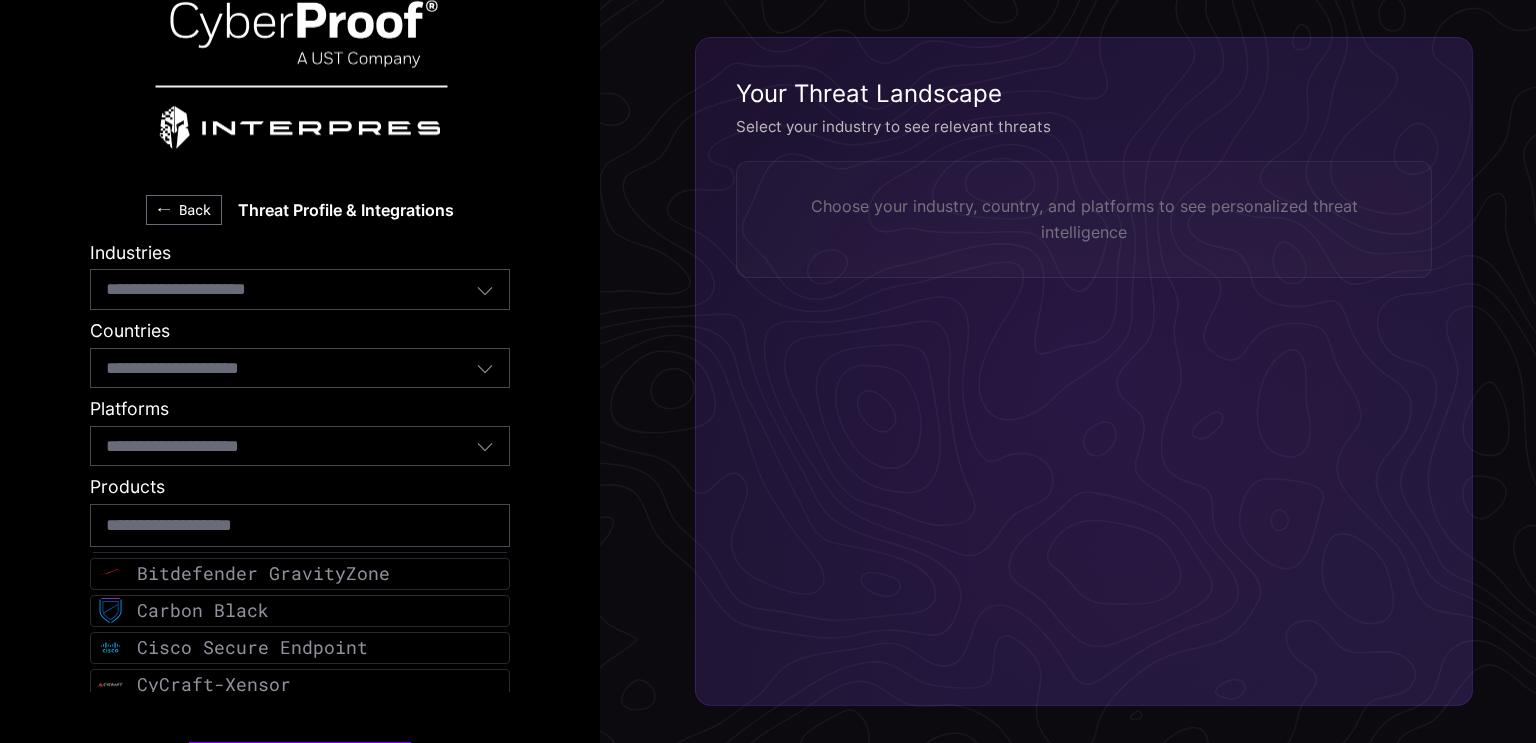 click on "Select industries..." at bounding box center [291, 289] 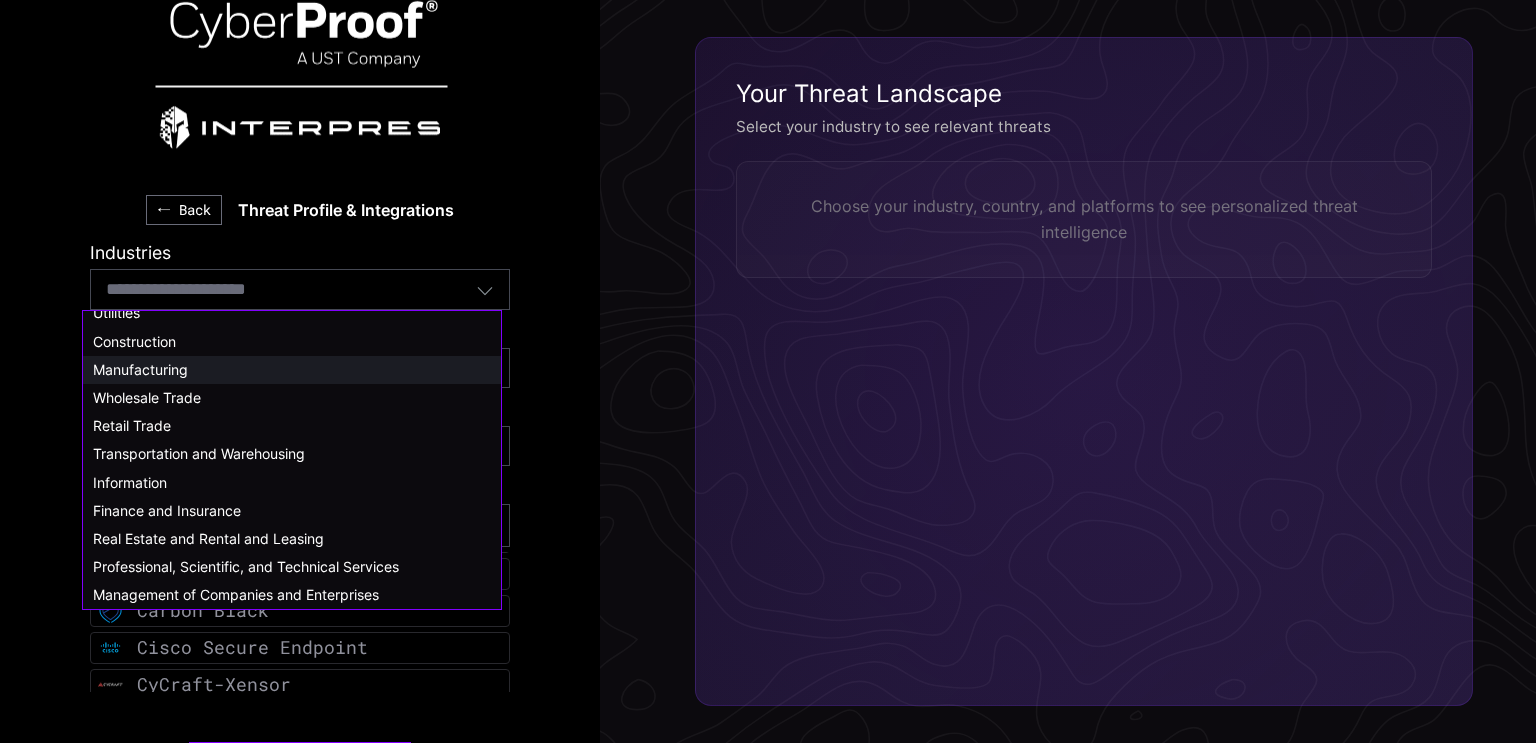 scroll, scrollTop: 284, scrollLeft: 0, axis: vertical 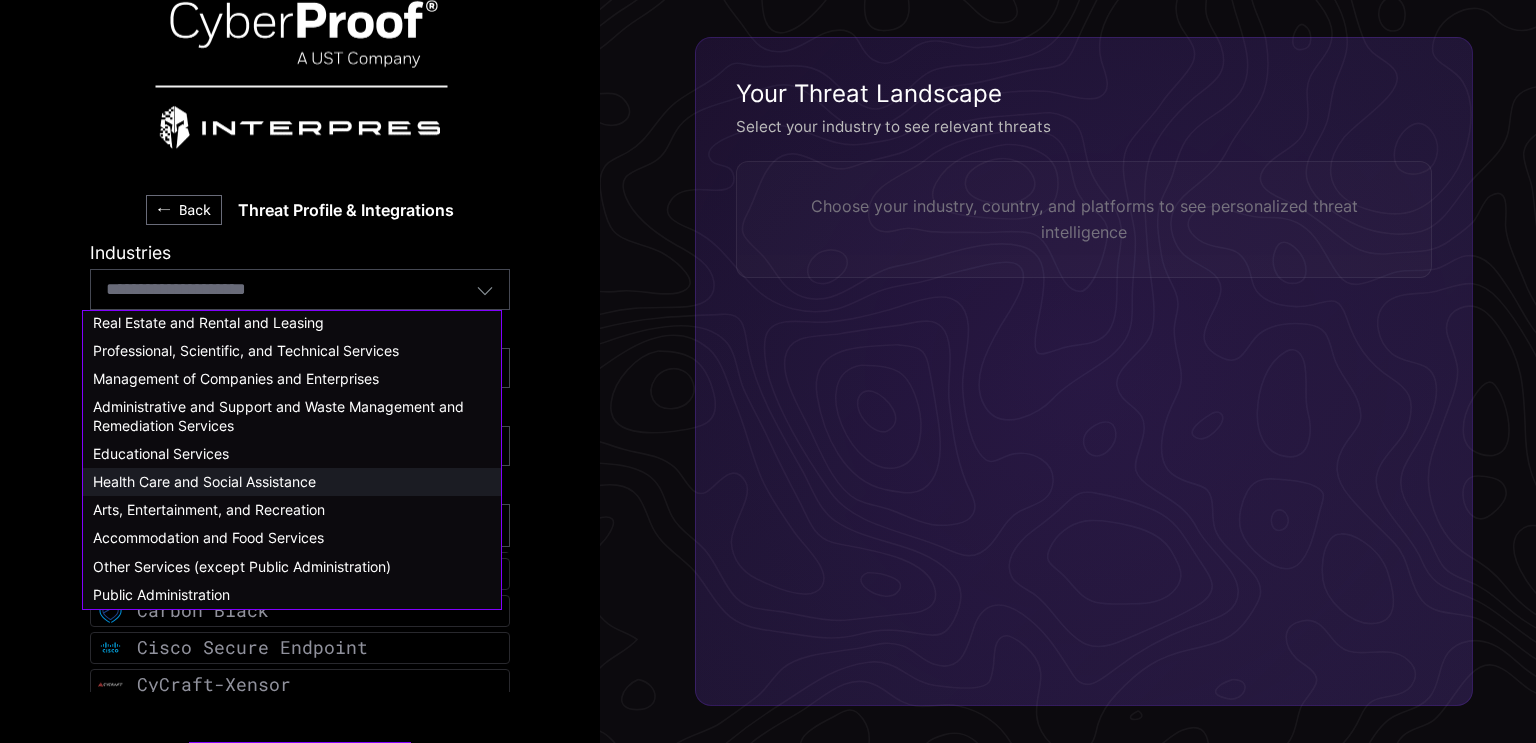 click on "Health Care and Social Assistance" at bounding box center [204, 481] 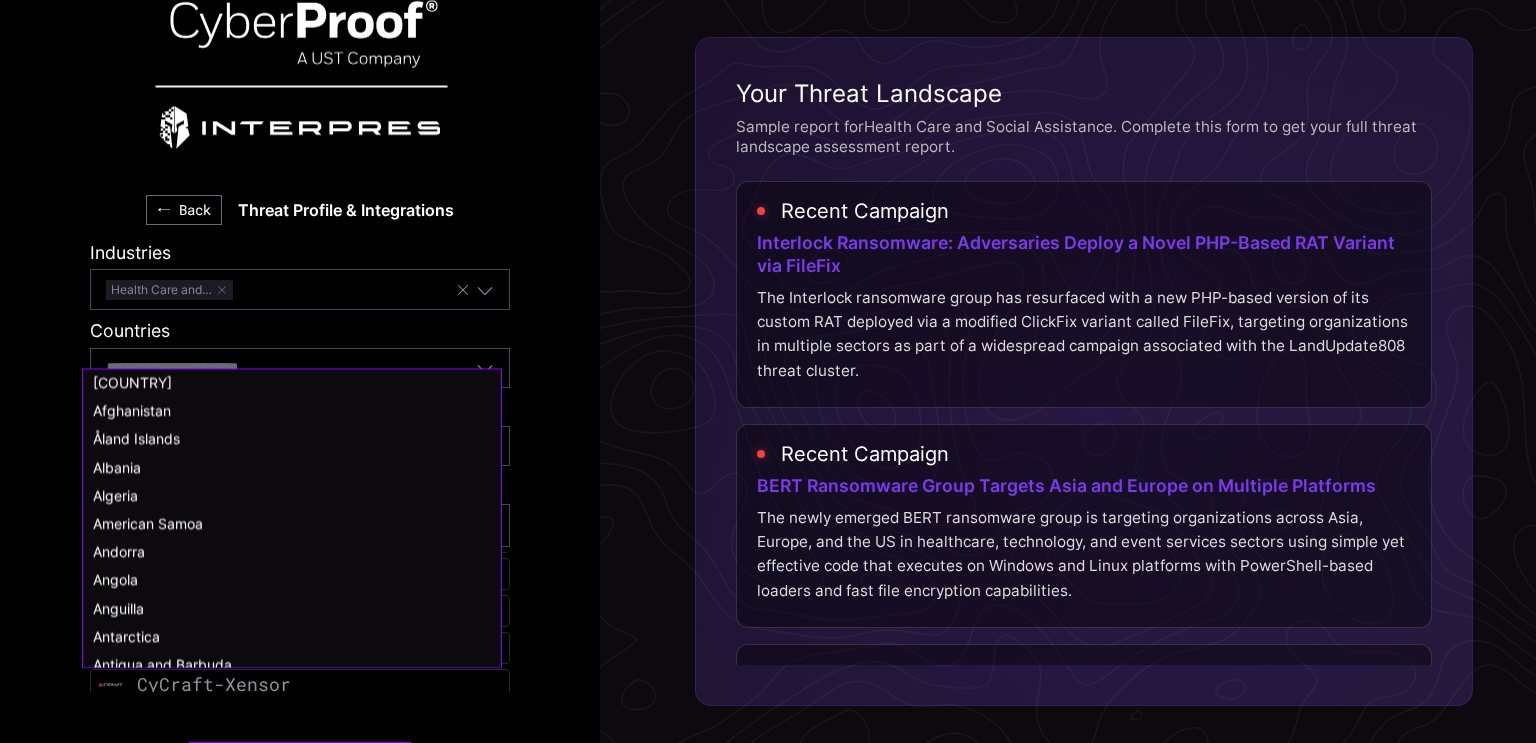 click at bounding box center (207, 368) 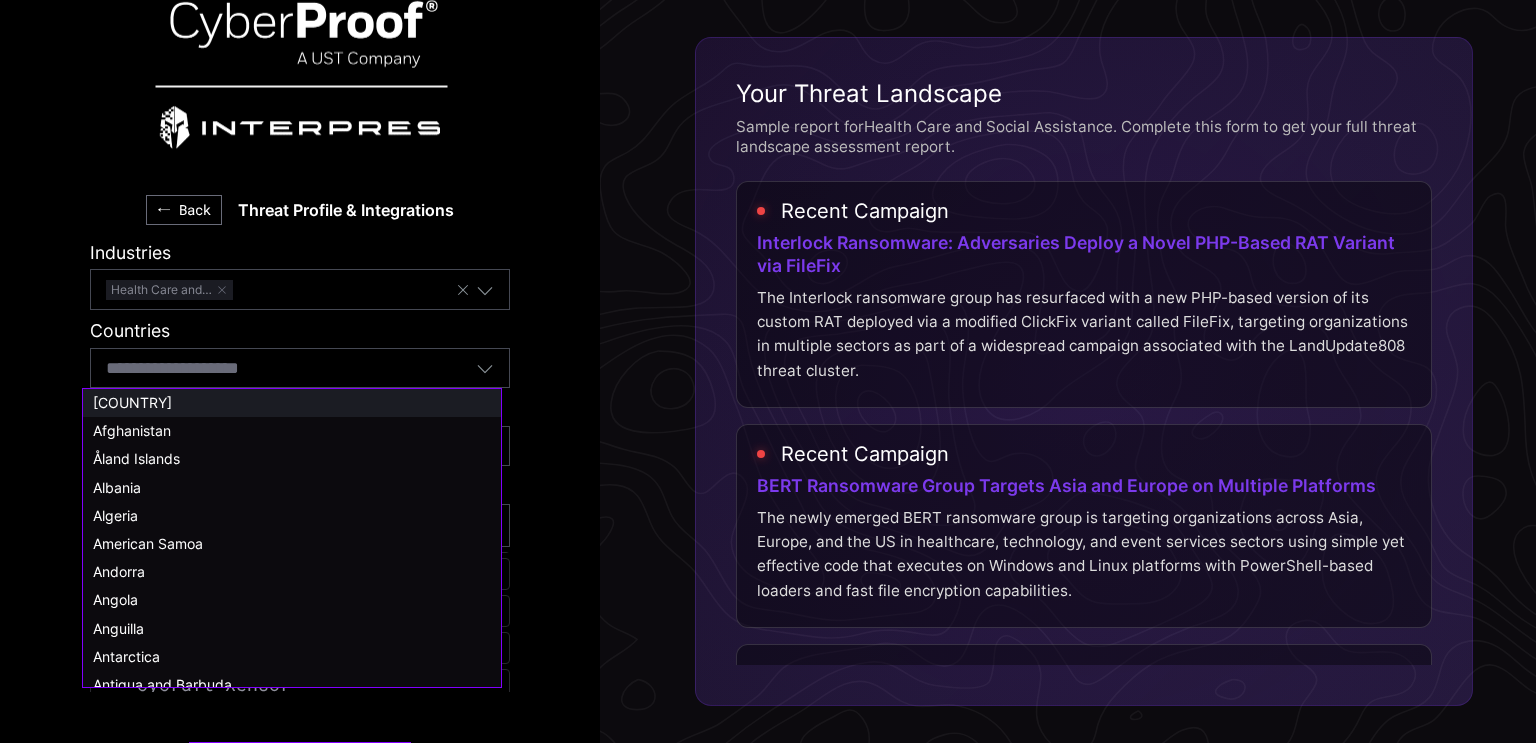click on "United States of America" at bounding box center [132, 402] 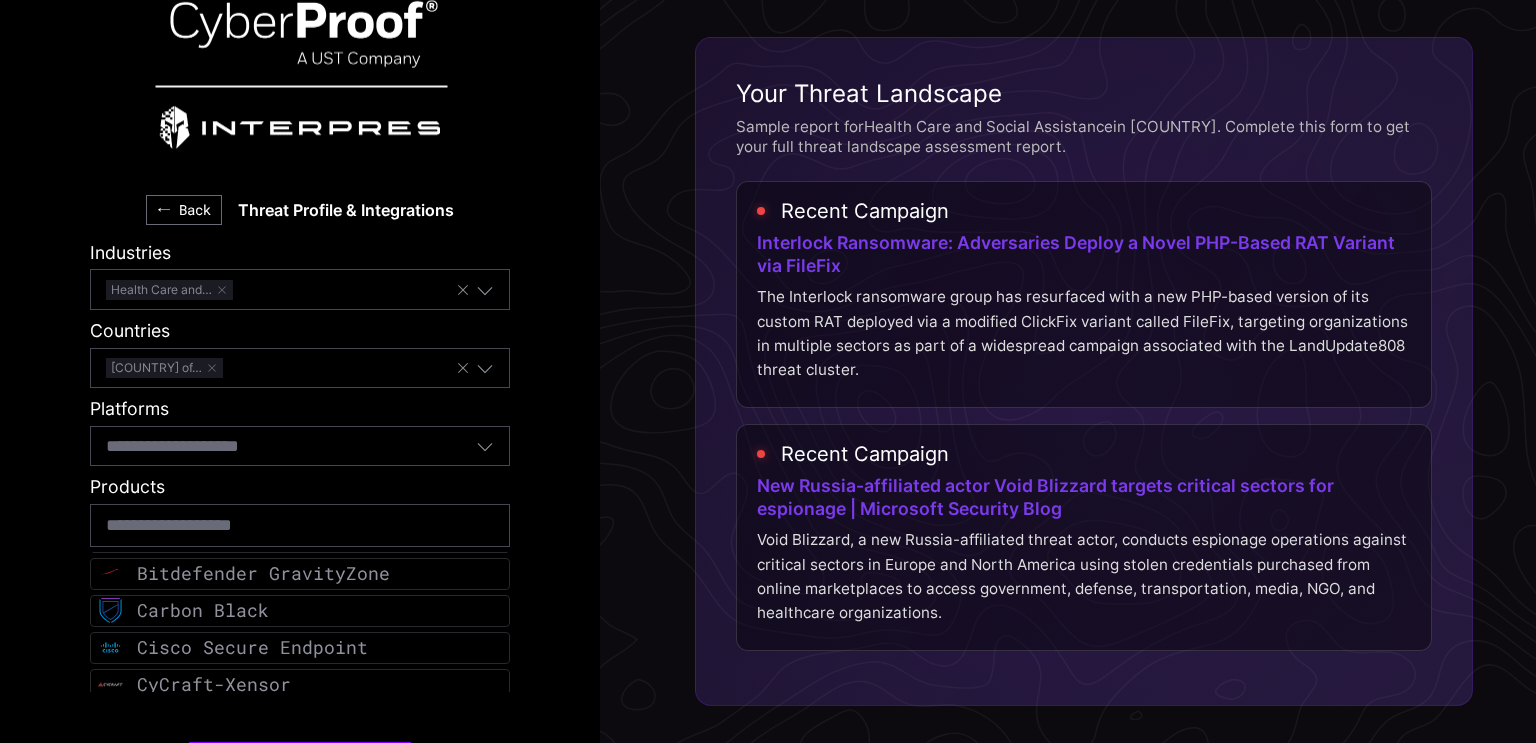 click at bounding box center (207, 446) 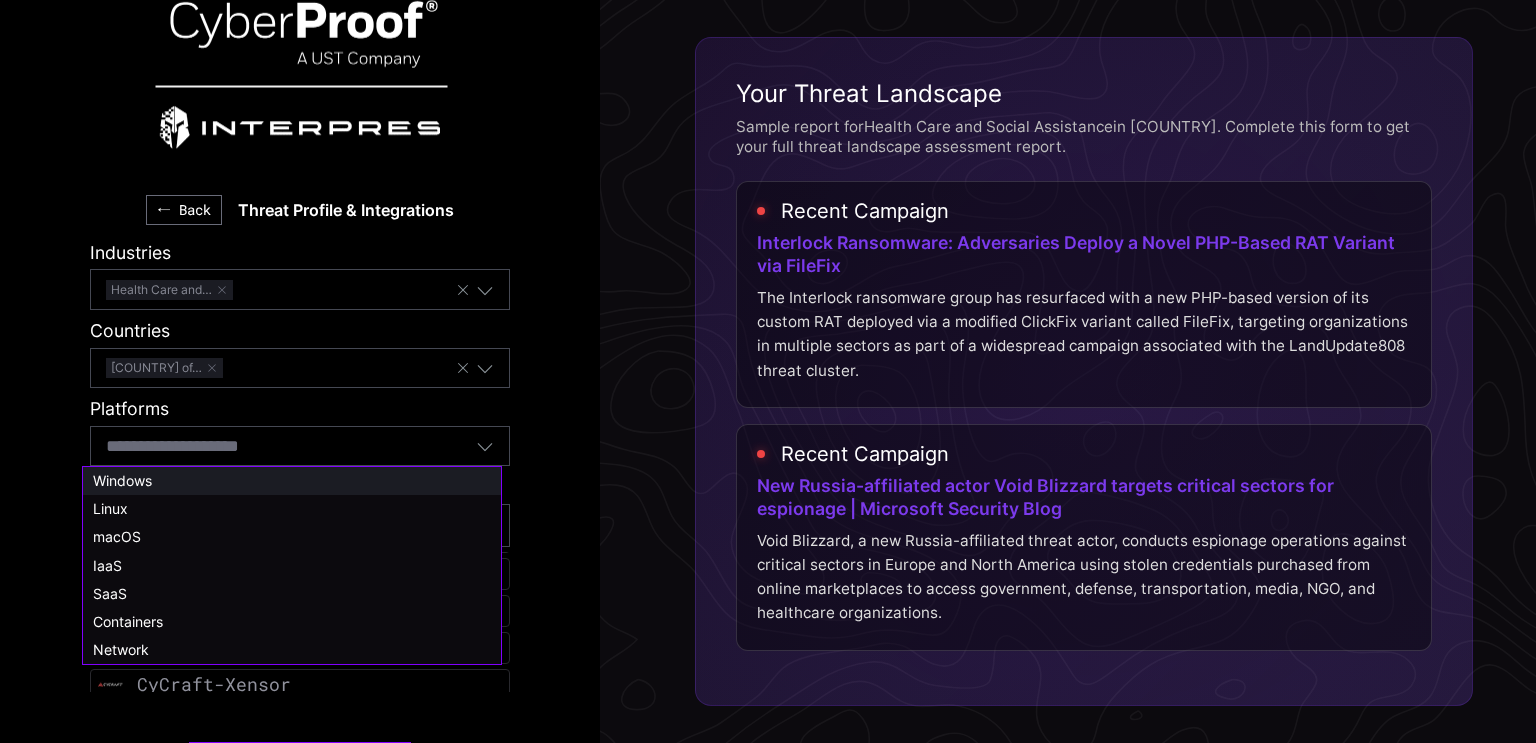 click on "Windows" at bounding box center [292, 481] 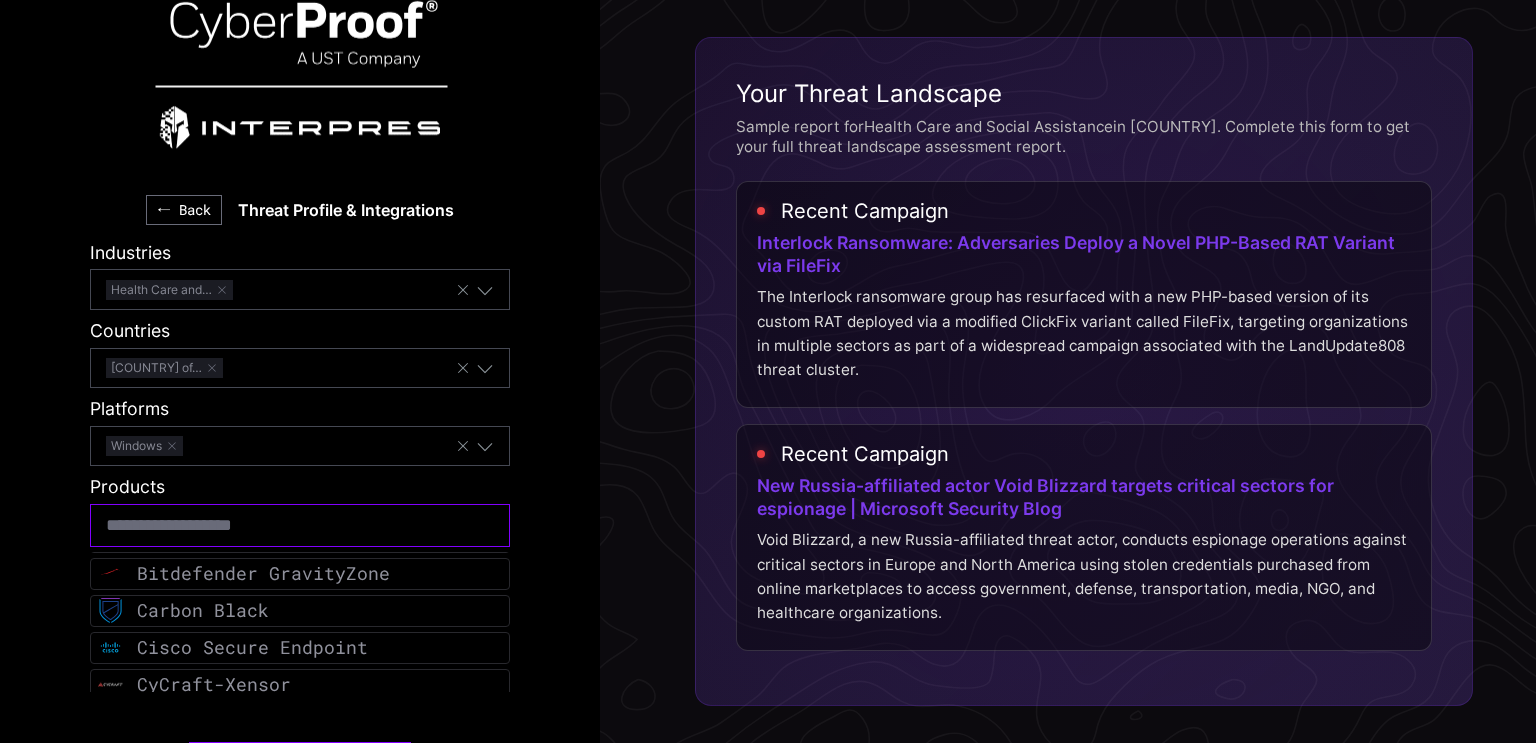 click at bounding box center (300, 525) 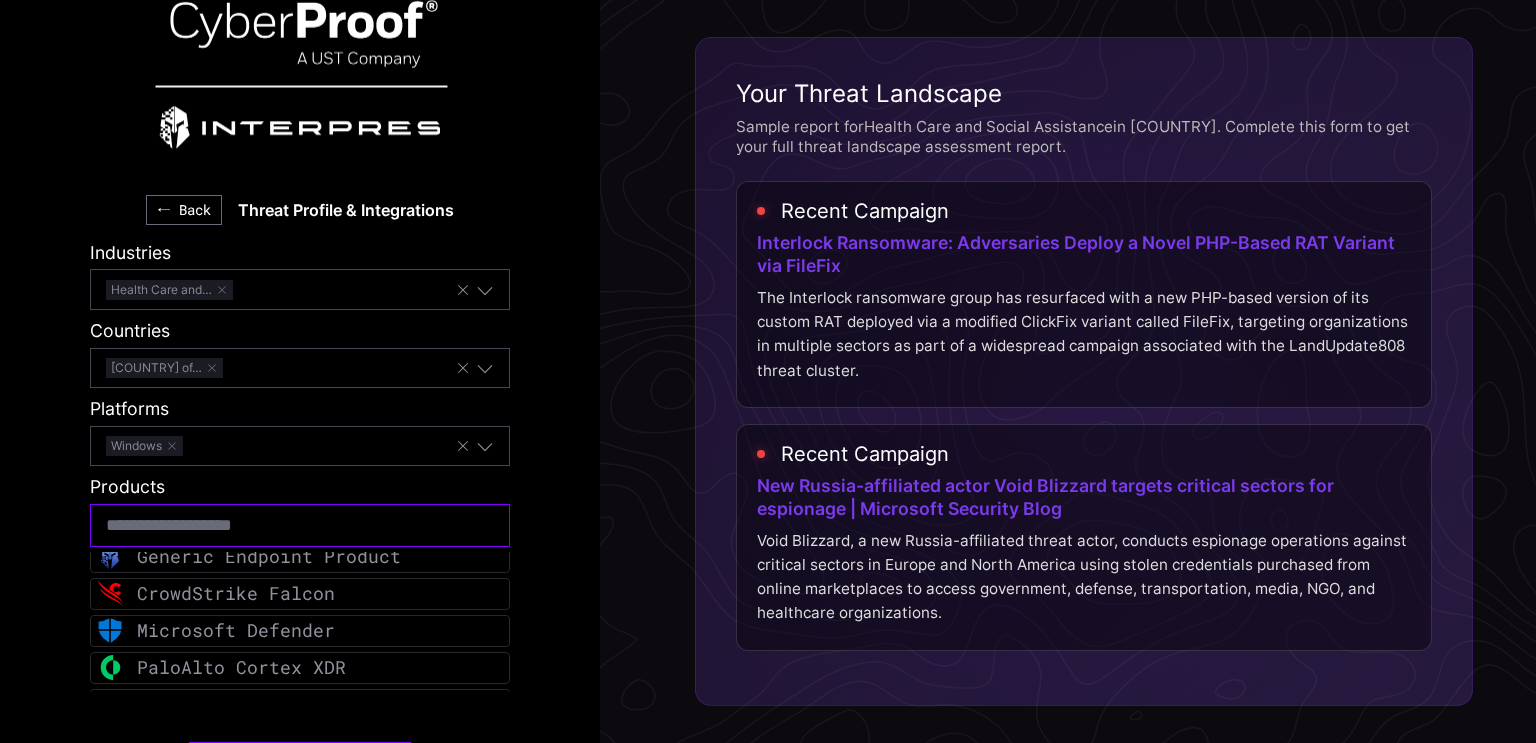scroll, scrollTop: 0, scrollLeft: 0, axis: both 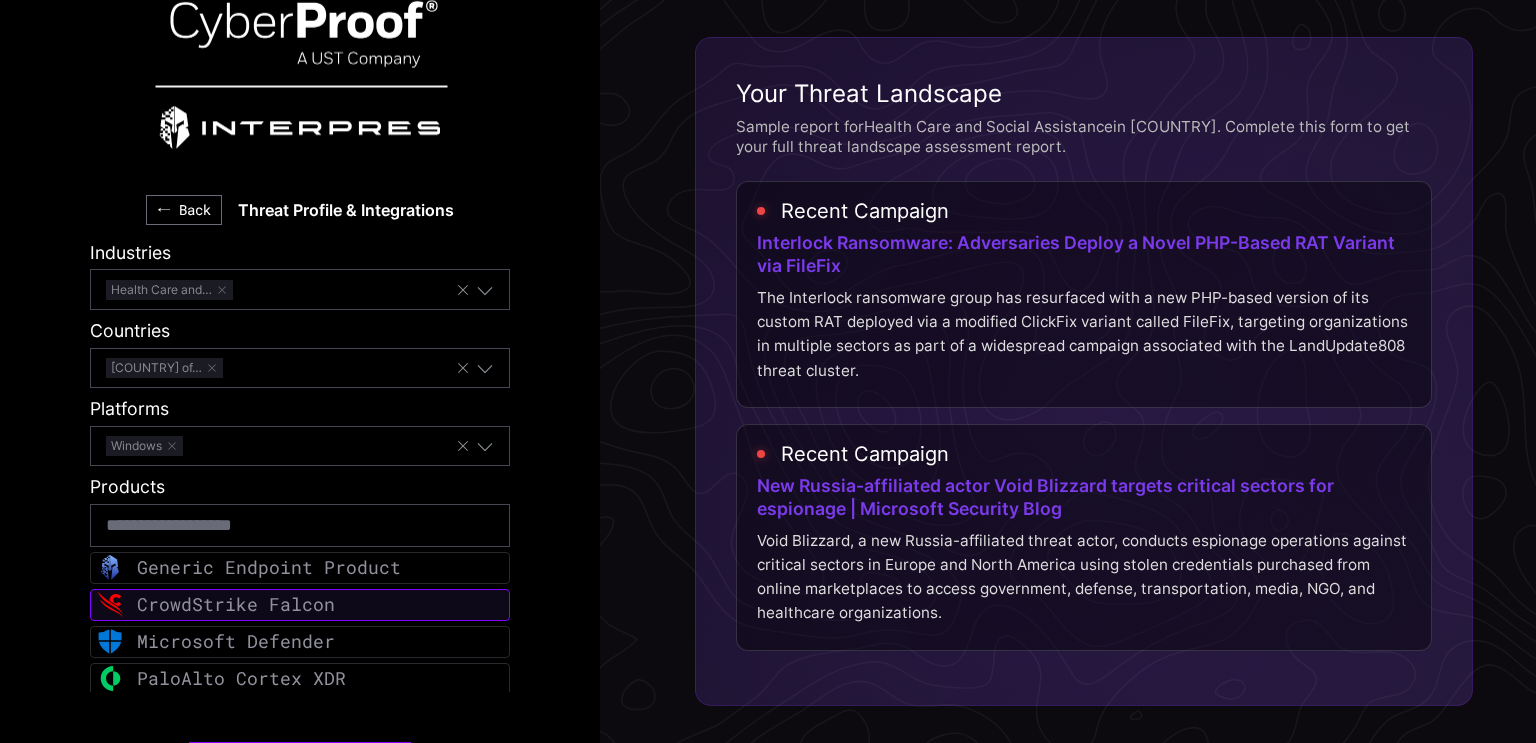 click on "CrowdStrike Falcon" at bounding box center [236, 604] 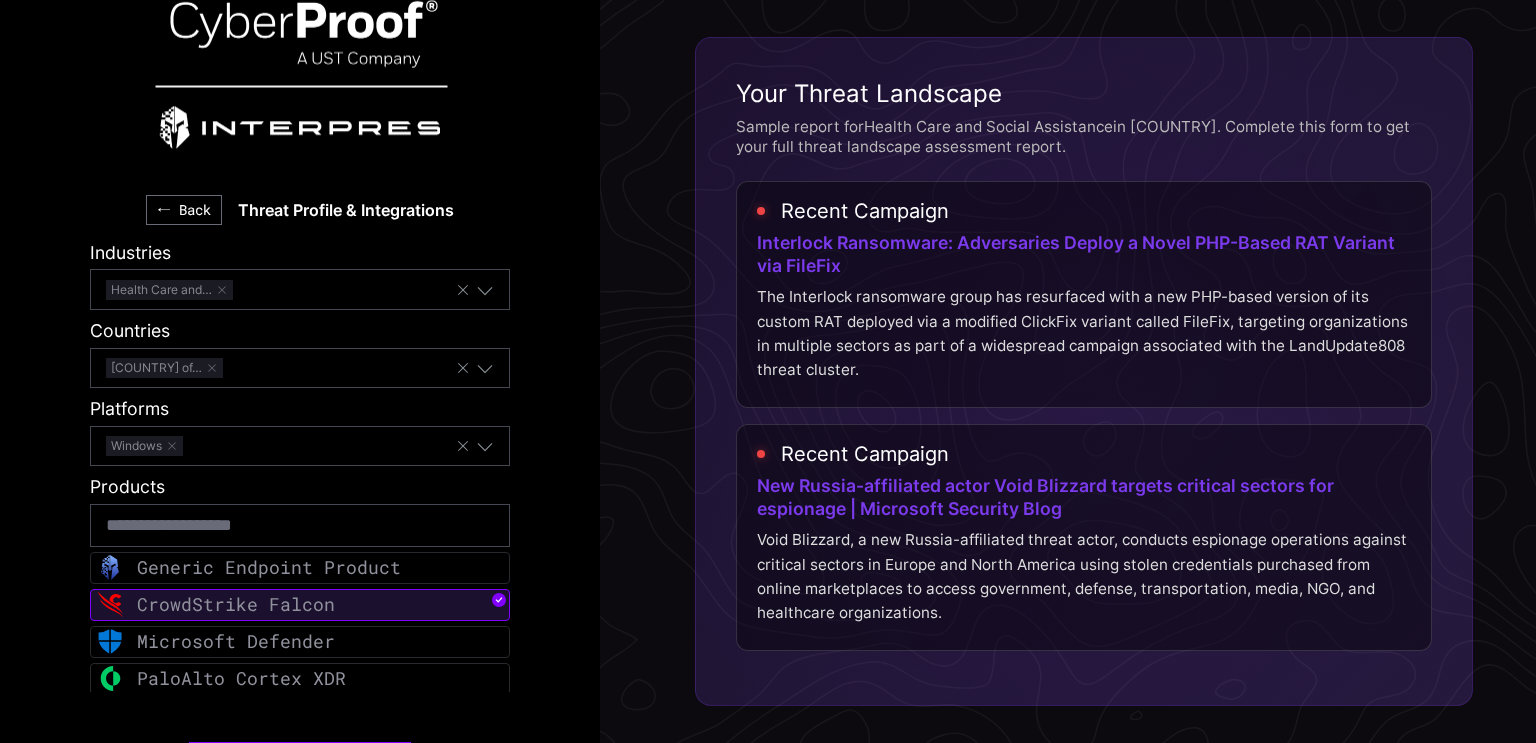 click on "← Back Threat Profile & Integrations Industries Health Care and… Countries United States of… Platforms Windows Products Generic Endpoint Product CrowdStrike Falcon Microsoft Defender PaloAlto Cortex XDR SentinelOne Singularity AhnLab EDR Bitdefender GravityZone Carbon Black Cisco Secure Endpoint CyCraft-Xensor Cybereason XDR Cylance Cynet 360 ESET Inspect ElasticSearch Fidelis Endpoint FireEye Endpoint Security FortiEDR Harmony Endpoint Kaspersky Endpoint Security Malwarebytes Endpoint McAfee Endpoint Protection MicroFocus ArcSight ESM OpenText Endpoint Security Secureworks Taegis XDR Sophos Intercept X with XDR Symantec Endpoint Security TrendMicro Vision One Uptycs See Your Free Assessment!" at bounding box center [300, 371] 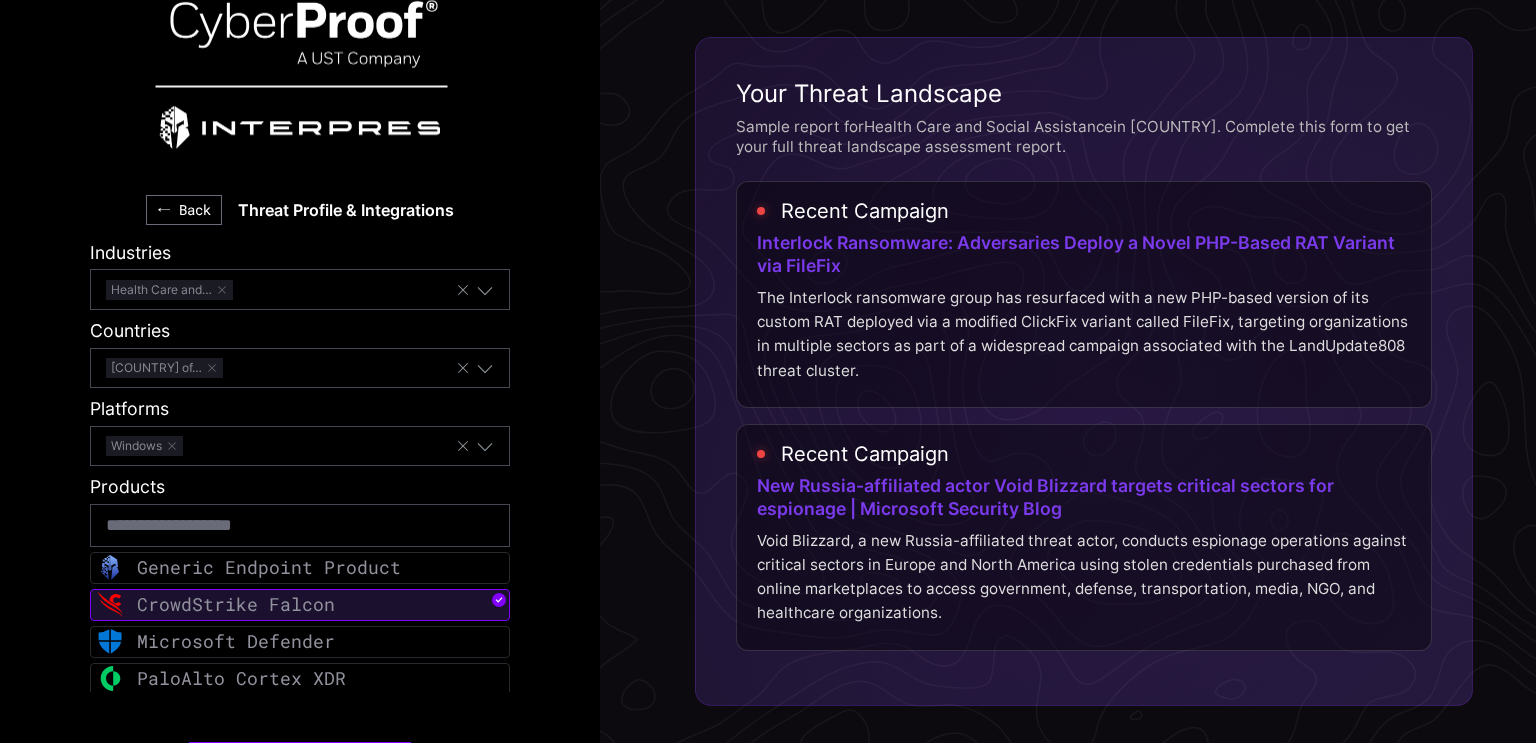 click on "← Back Threat Profile & Integrations Industries Health Care and… Countries United States of… Platforms Windows Products Generic Endpoint Product CrowdStrike Falcon Microsoft Defender PaloAlto Cortex XDR SentinelOne Singularity AhnLab EDR Bitdefender GravityZone Carbon Black Cisco Secure Endpoint CyCraft-Xensor Cybereason XDR Cylance Cynet 360 ESET Inspect ElasticSearch Fidelis Endpoint FireEye Endpoint Security FortiEDR Harmony Endpoint Kaspersky Endpoint Security Malwarebytes Endpoint McAfee Endpoint Protection MicroFocus ArcSight ESM OpenText Endpoint Security Secureworks Taegis XDR Sophos Intercept X with XDR Symantec Endpoint Security TrendMicro Vision One Uptycs See Your Free Assessment!" at bounding box center (300, 371) 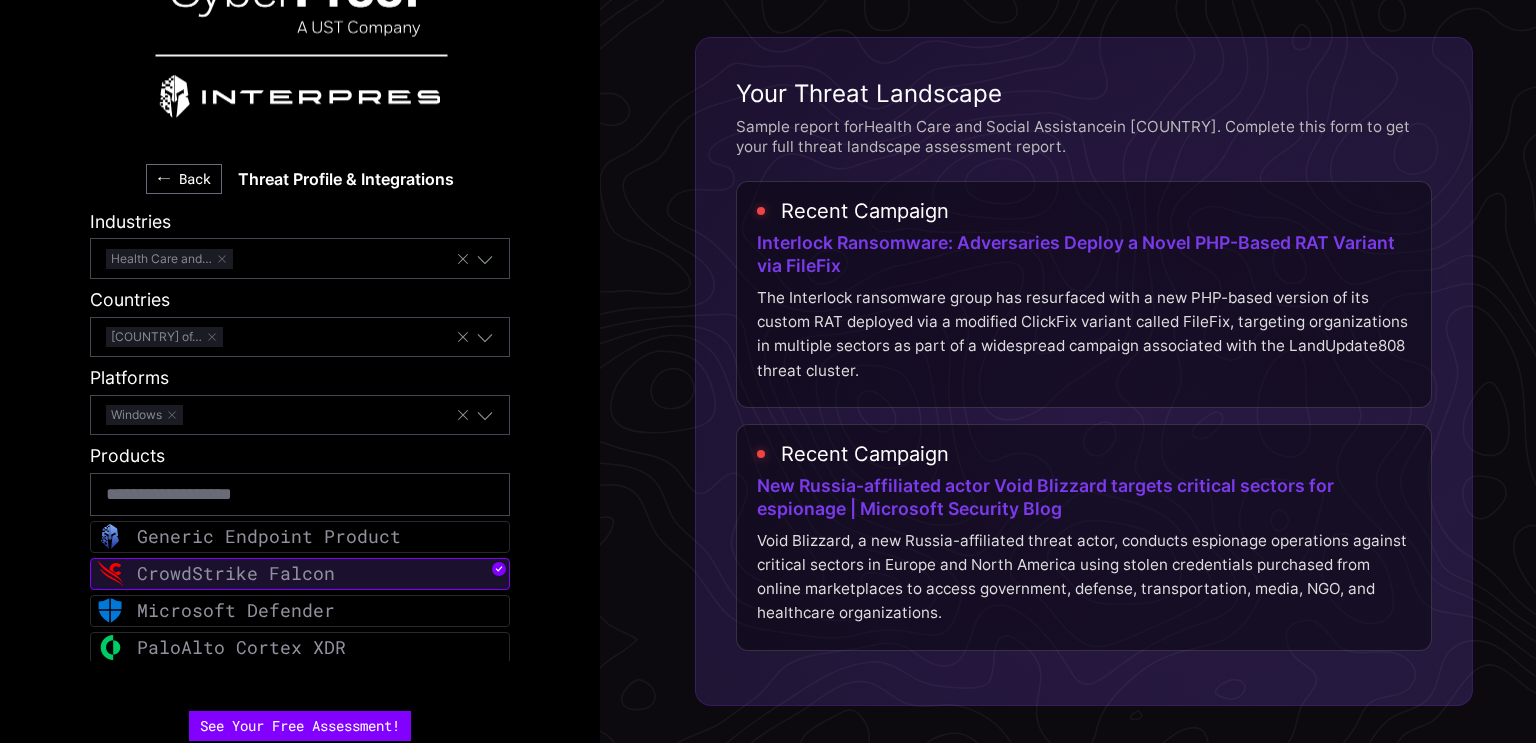 scroll, scrollTop: 48, scrollLeft: 0, axis: vertical 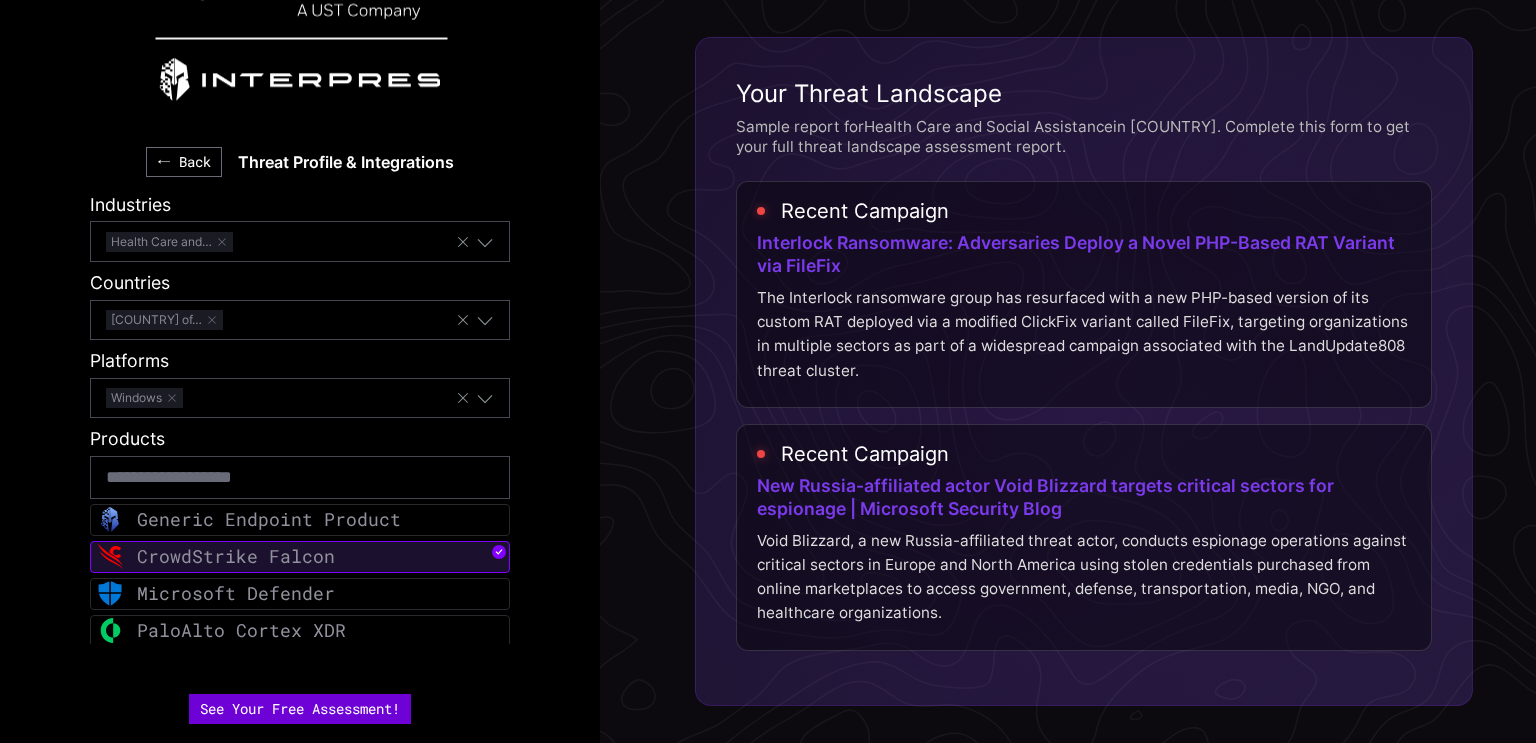 click on "See Your Free Assessment!" at bounding box center (300, 709) 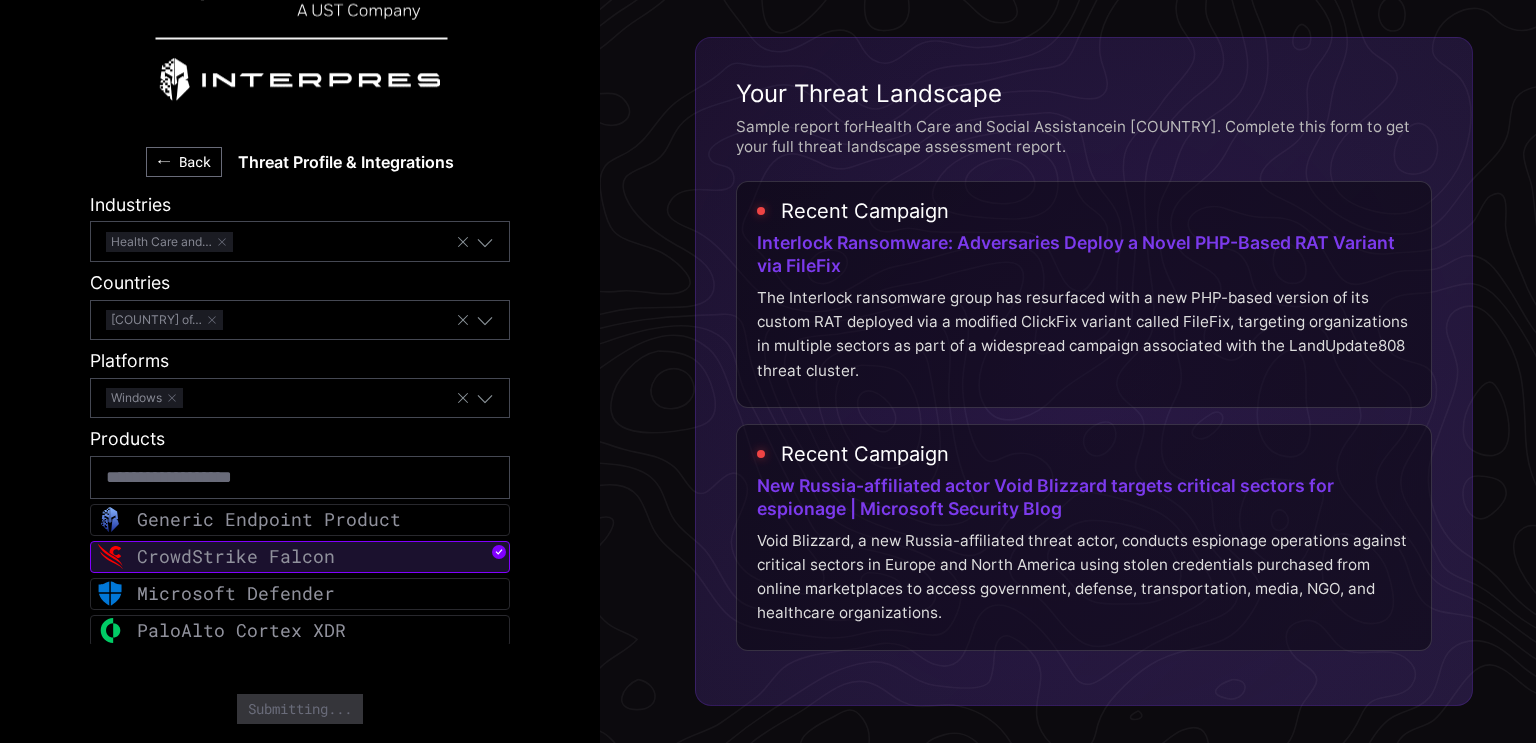 scroll, scrollTop: 0, scrollLeft: 0, axis: both 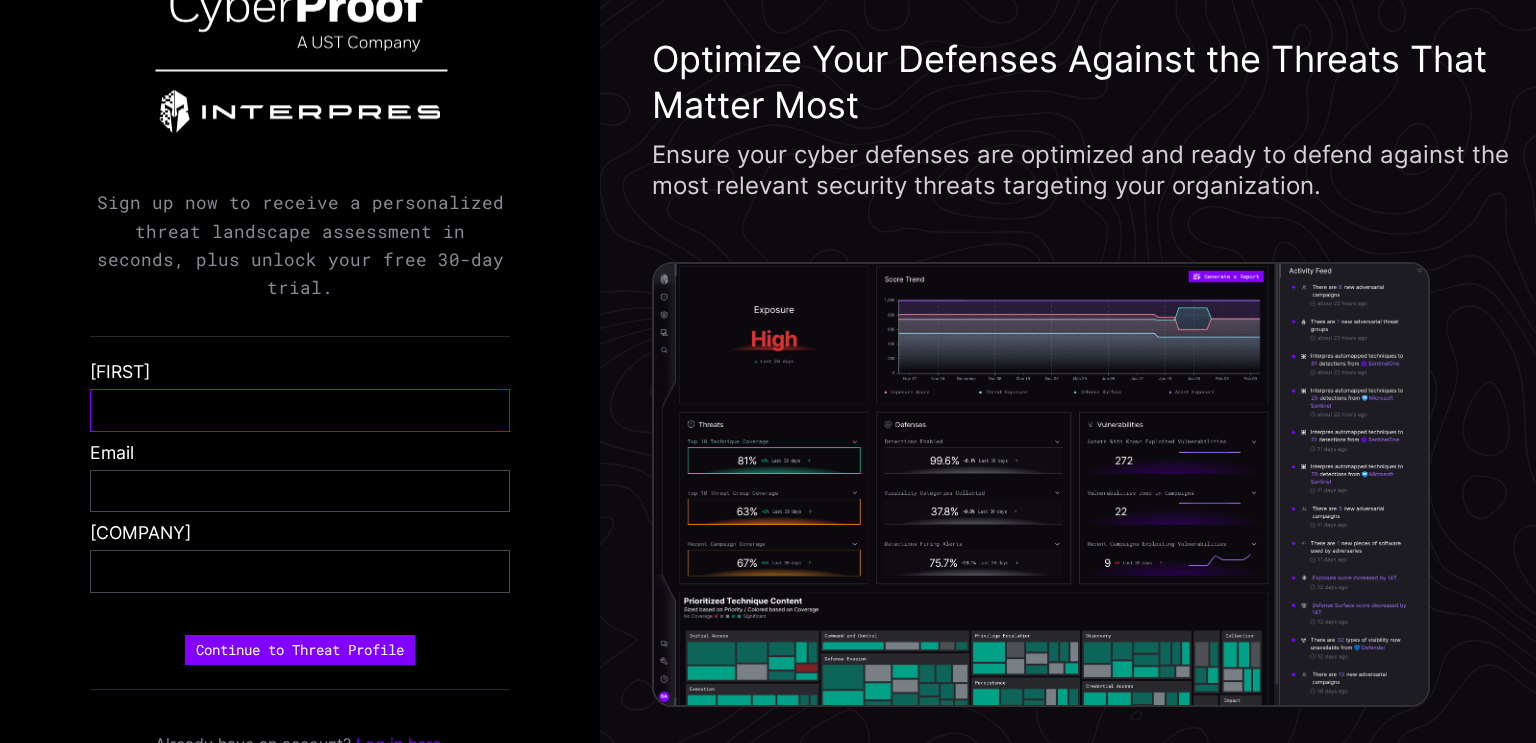 click at bounding box center (300, 410) 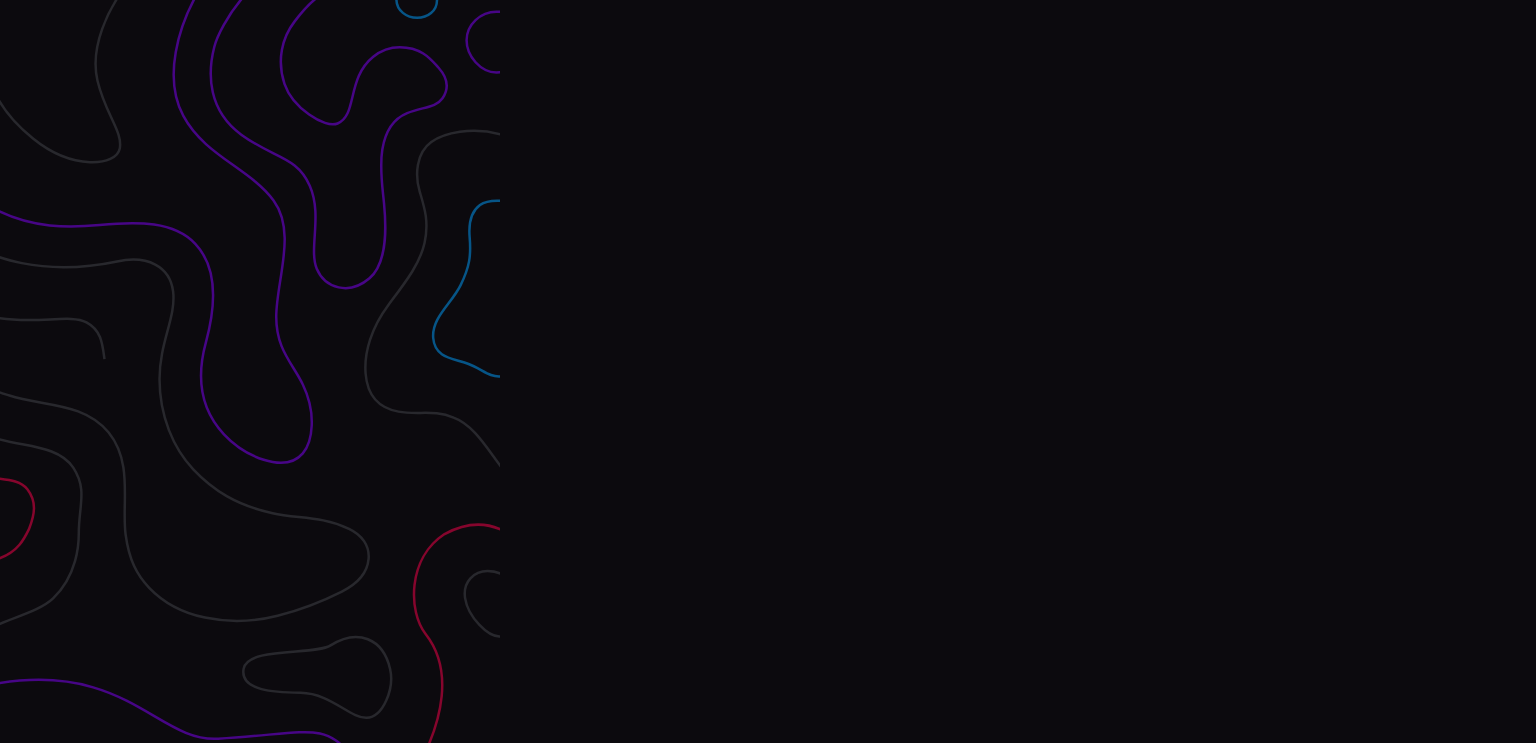 scroll, scrollTop: 0, scrollLeft: 0, axis: both 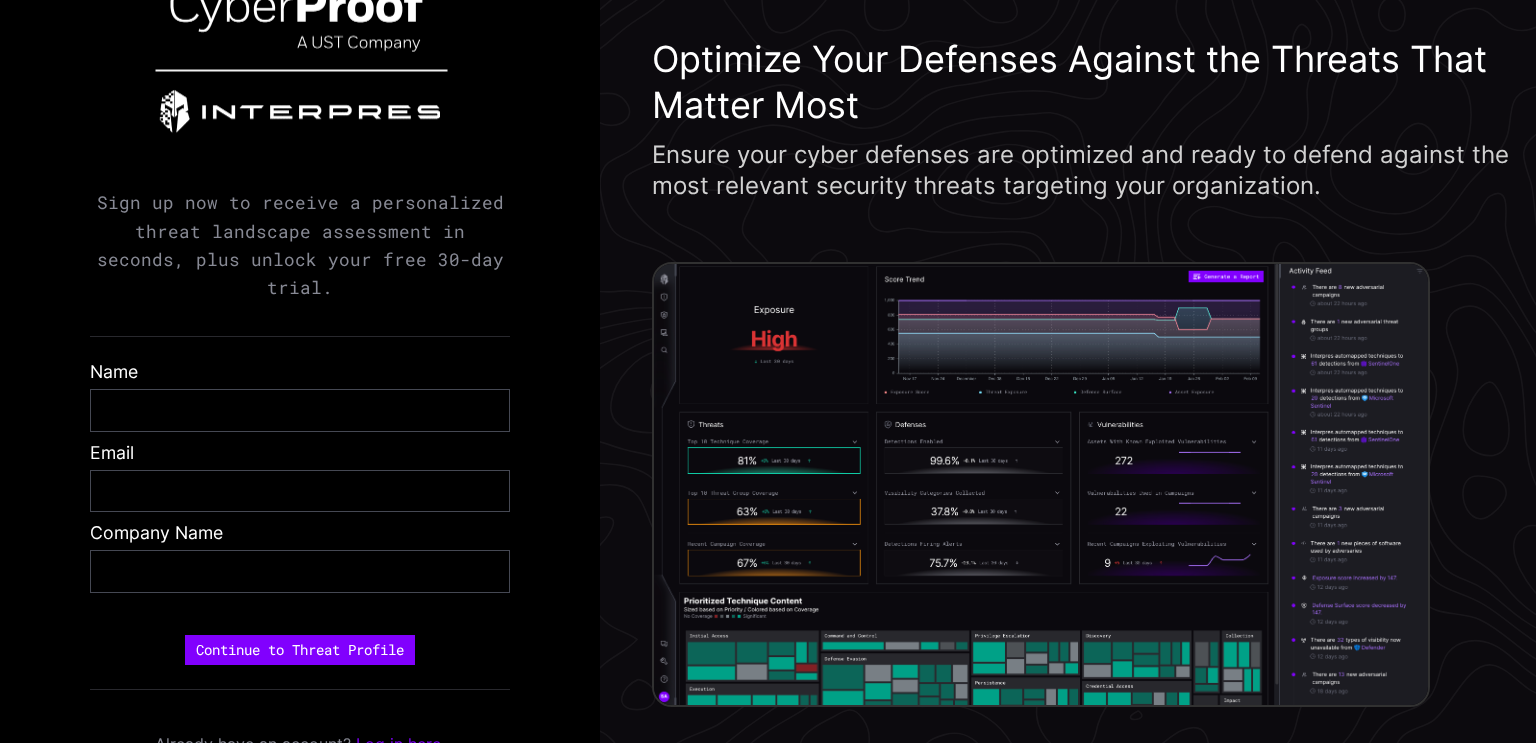 click at bounding box center (300, 410) 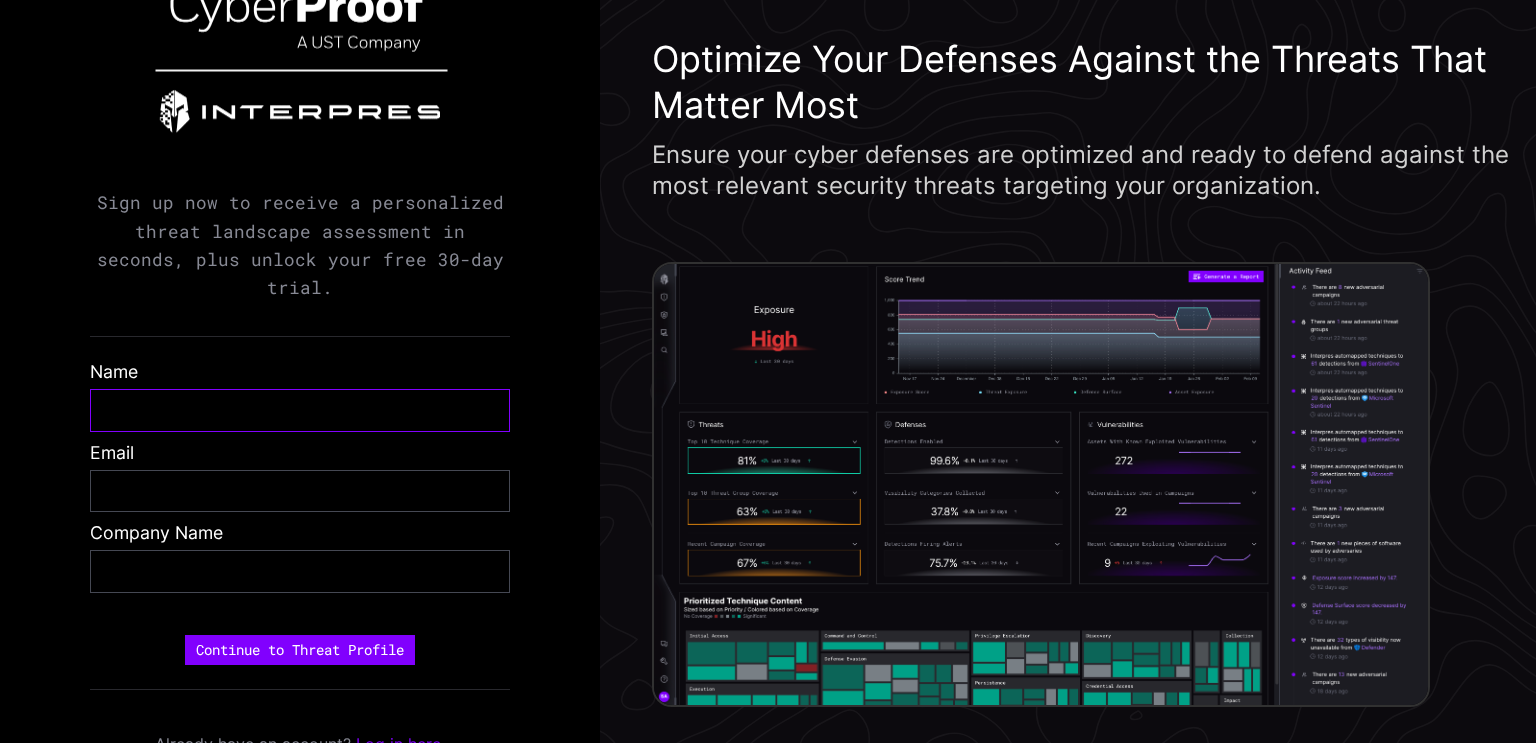 click at bounding box center (300, 410) 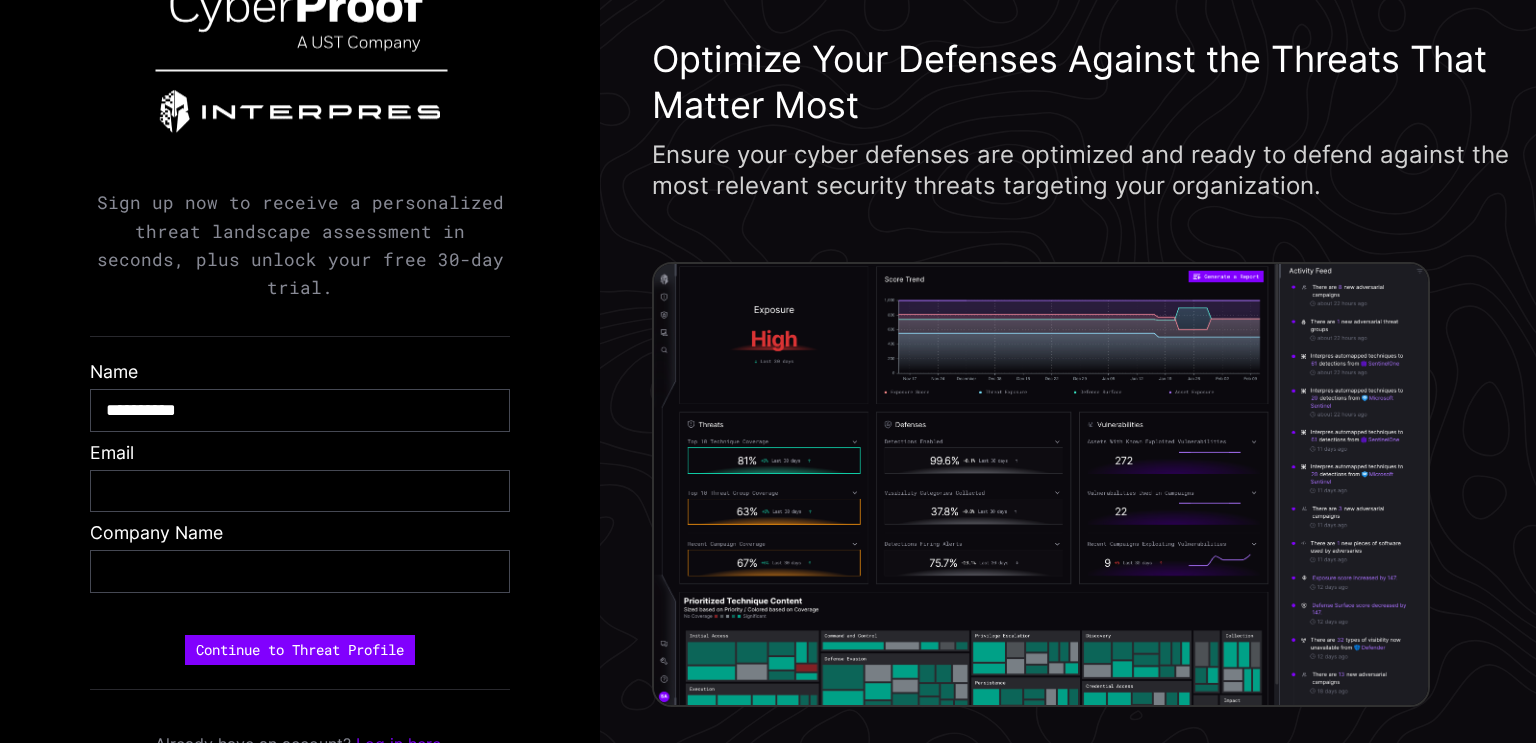 click at bounding box center (300, 491) 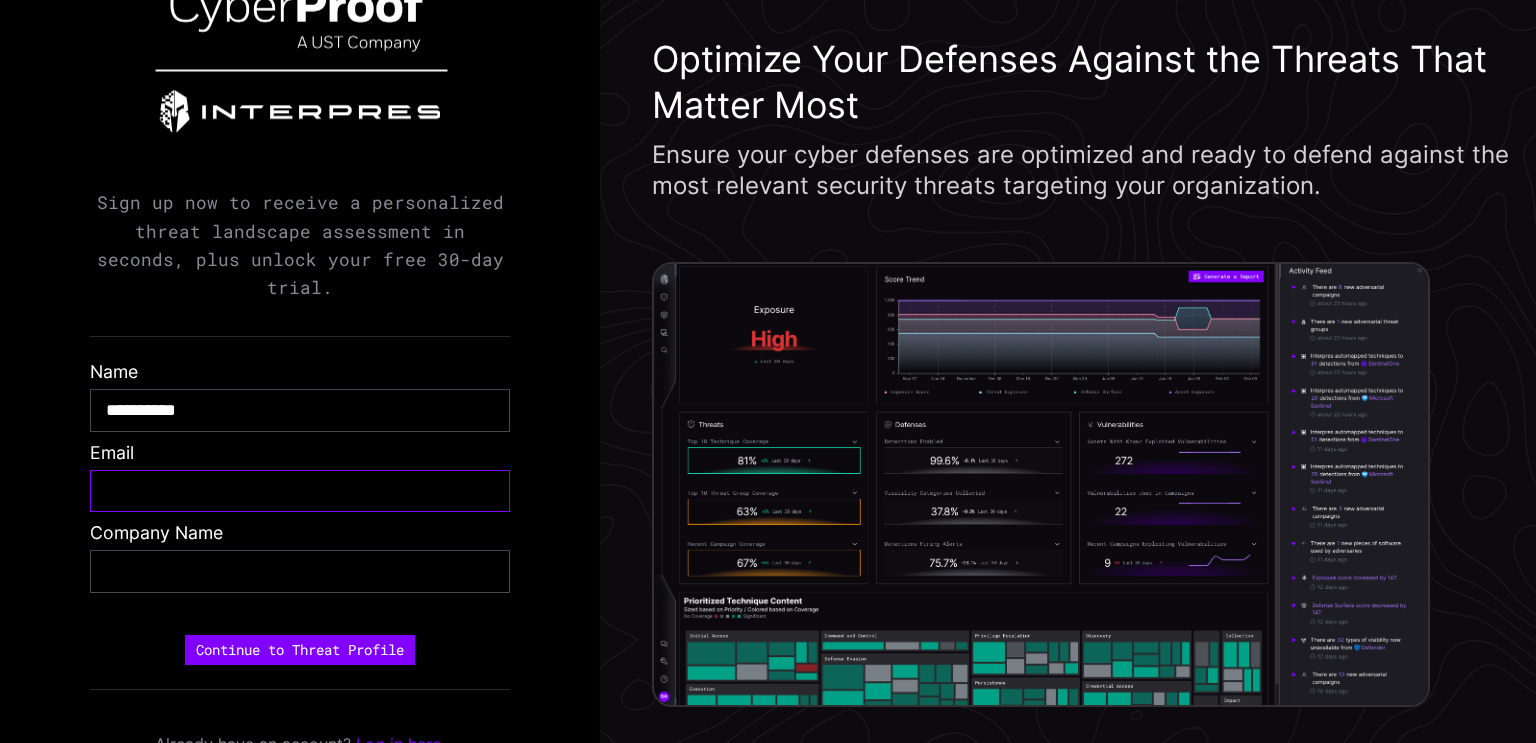 click at bounding box center [300, 491] 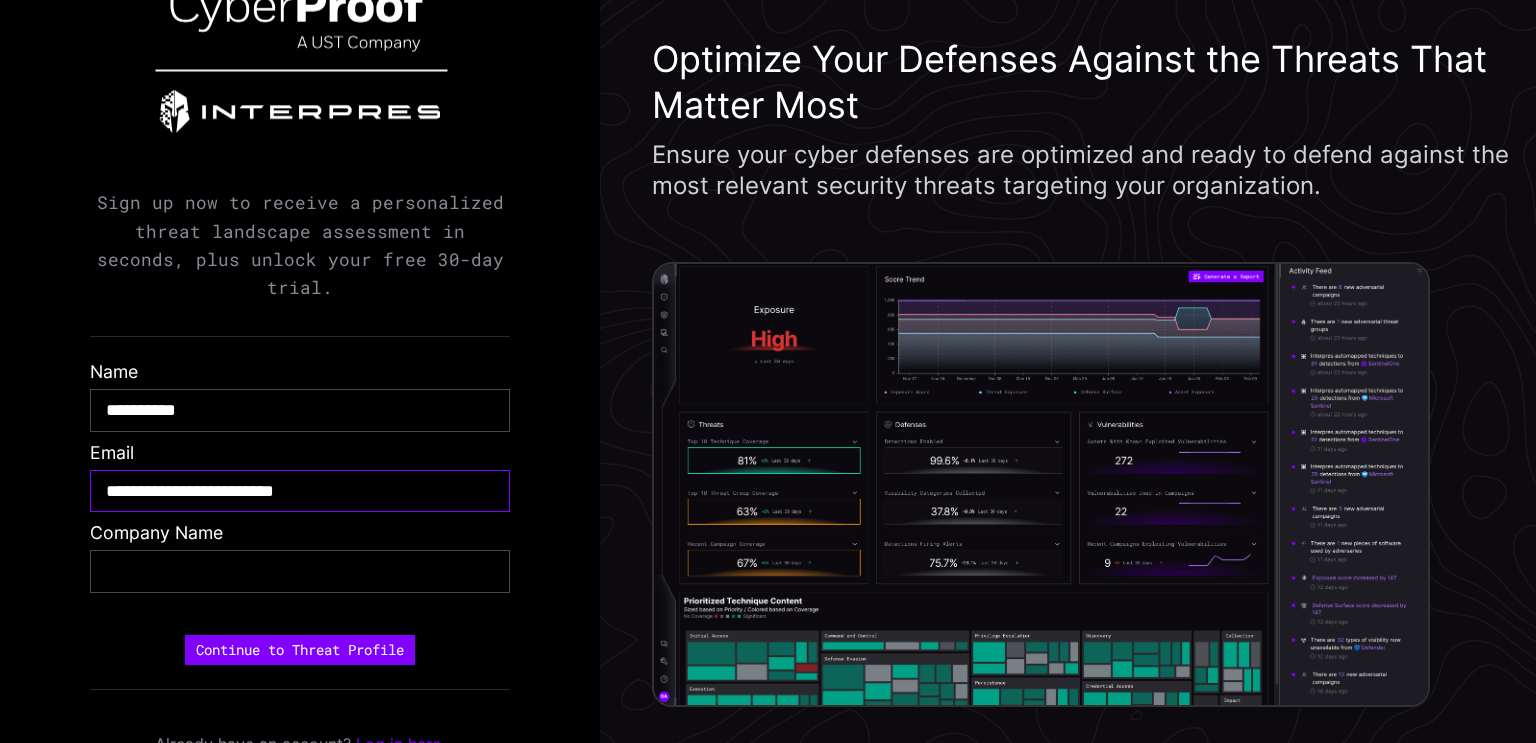 click on "**********" at bounding box center (300, 491) 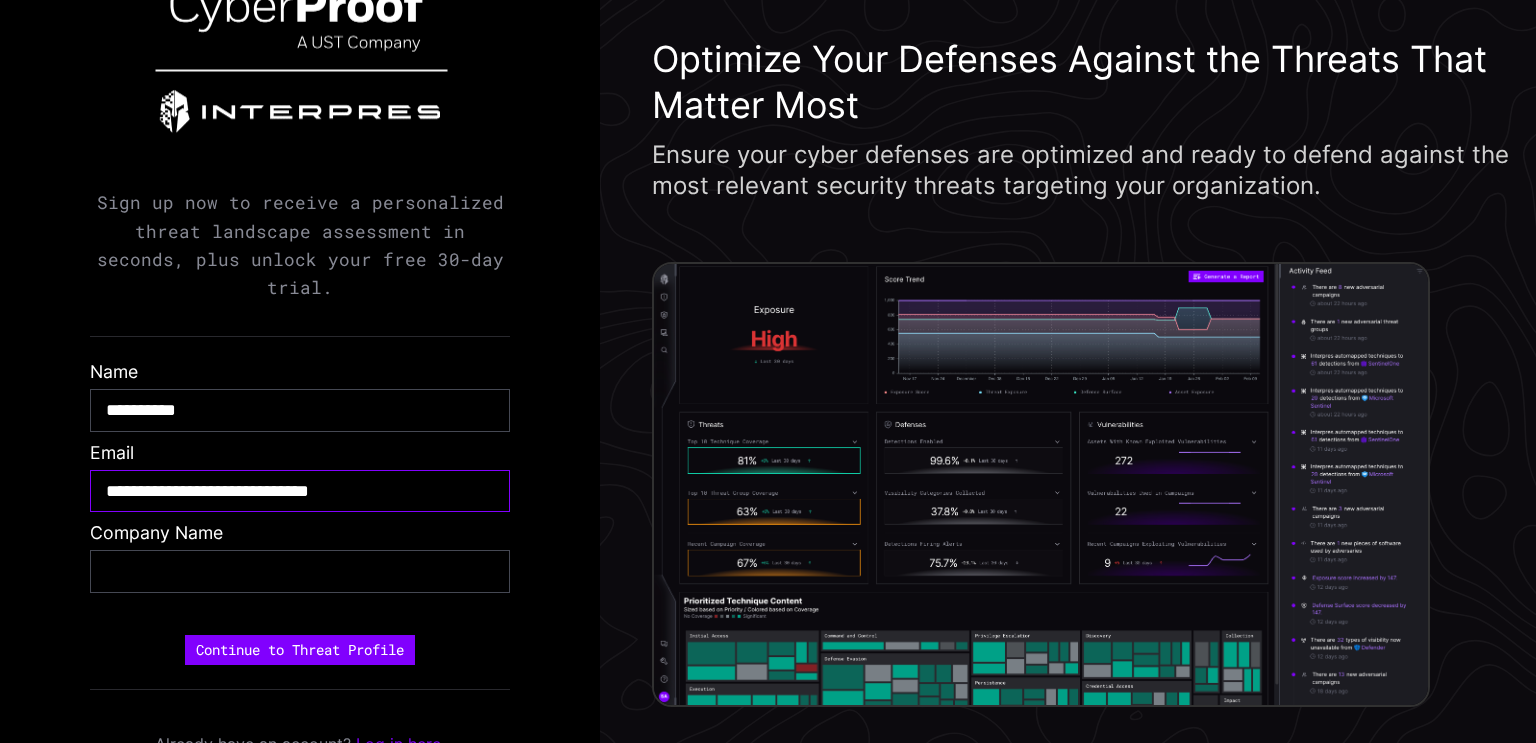 type on "**********" 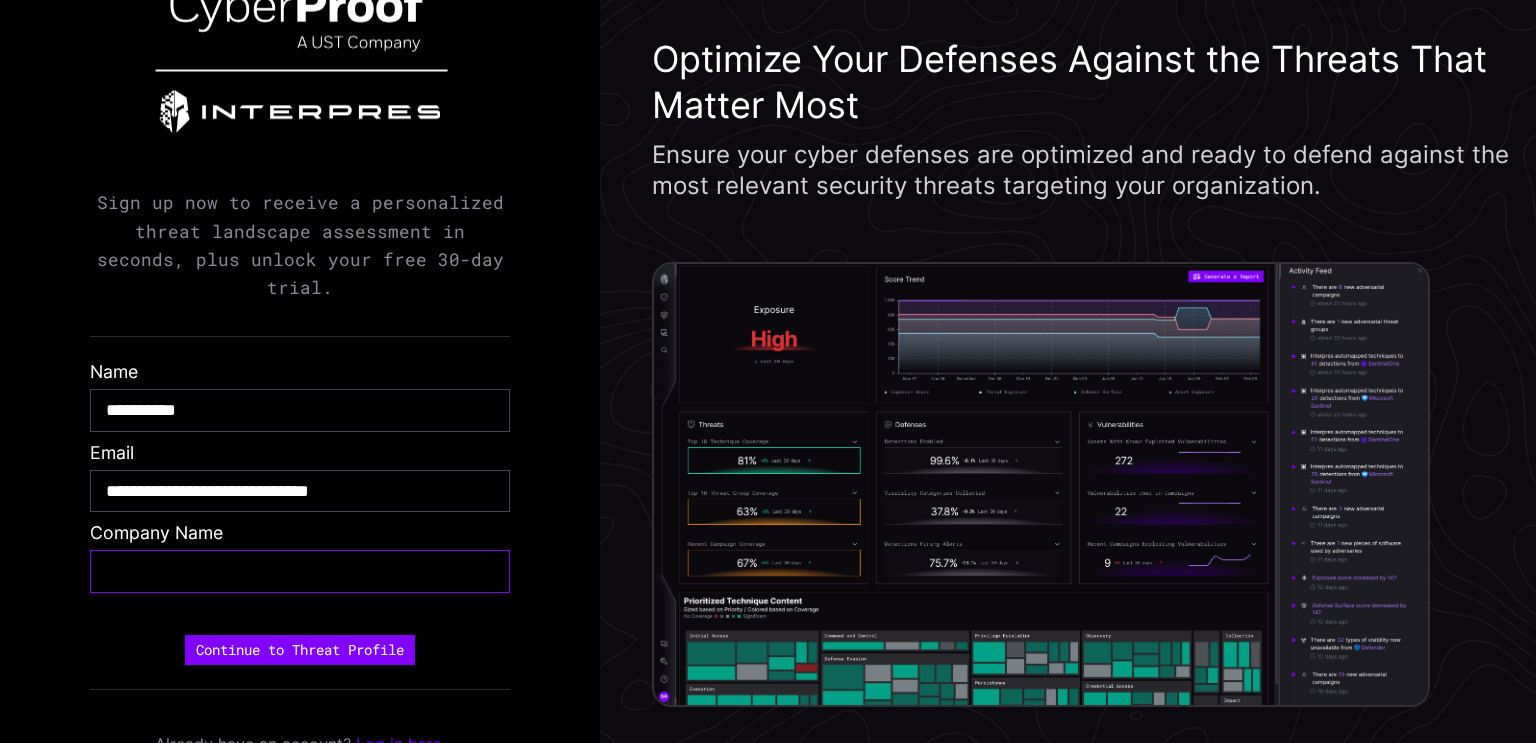 click at bounding box center [300, 571] 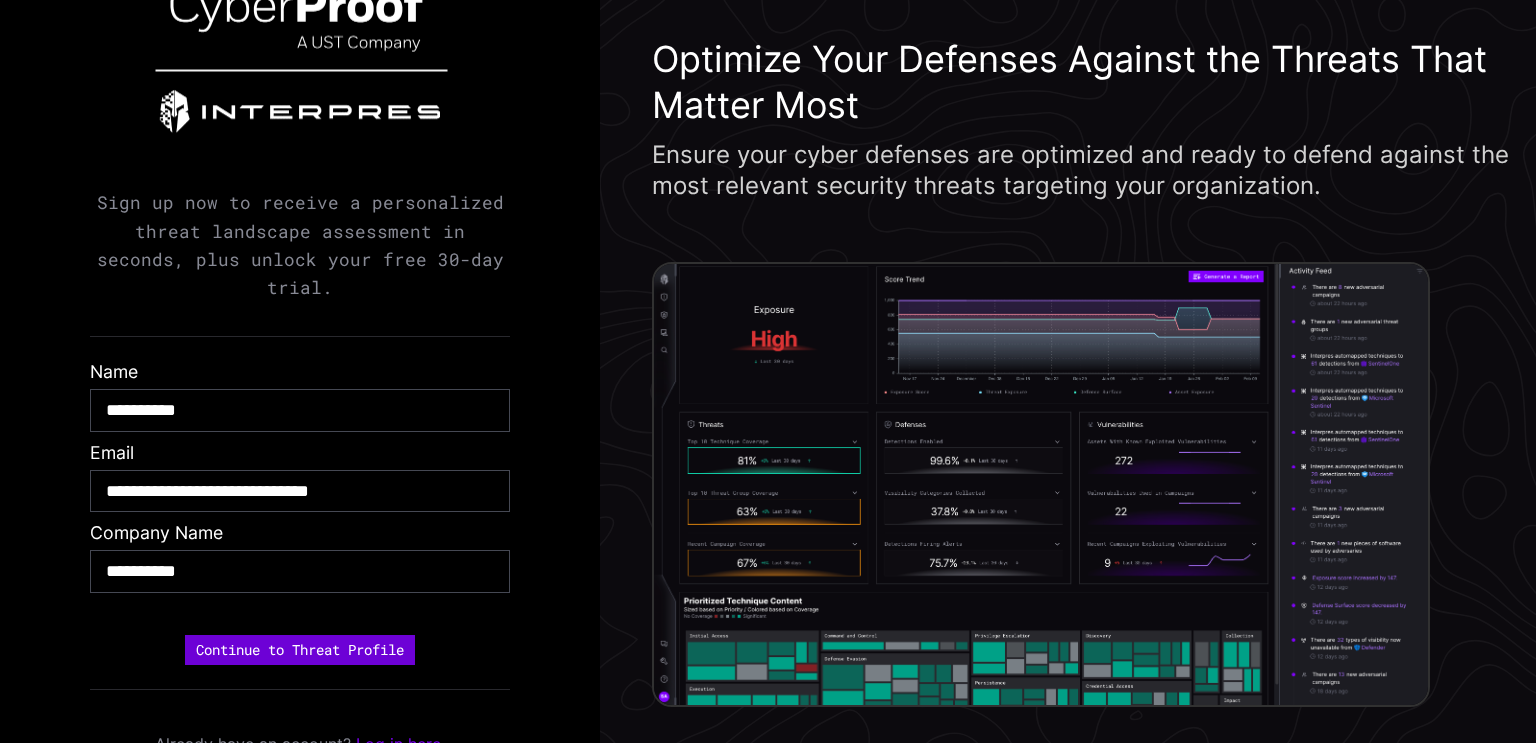 click on "Continue to Threat Profile" at bounding box center [300, 650] 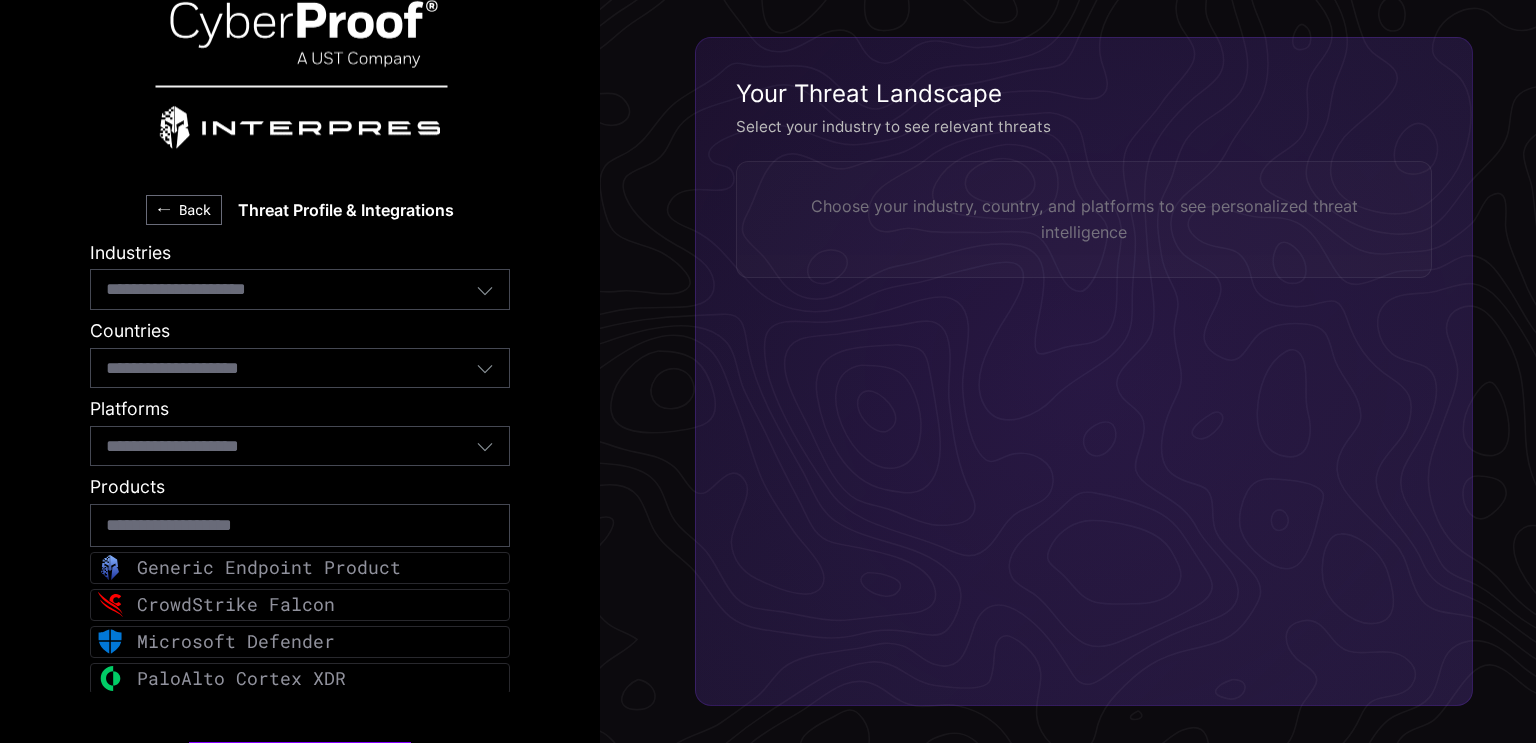 click on "Select industries..." at bounding box center (291, 289) 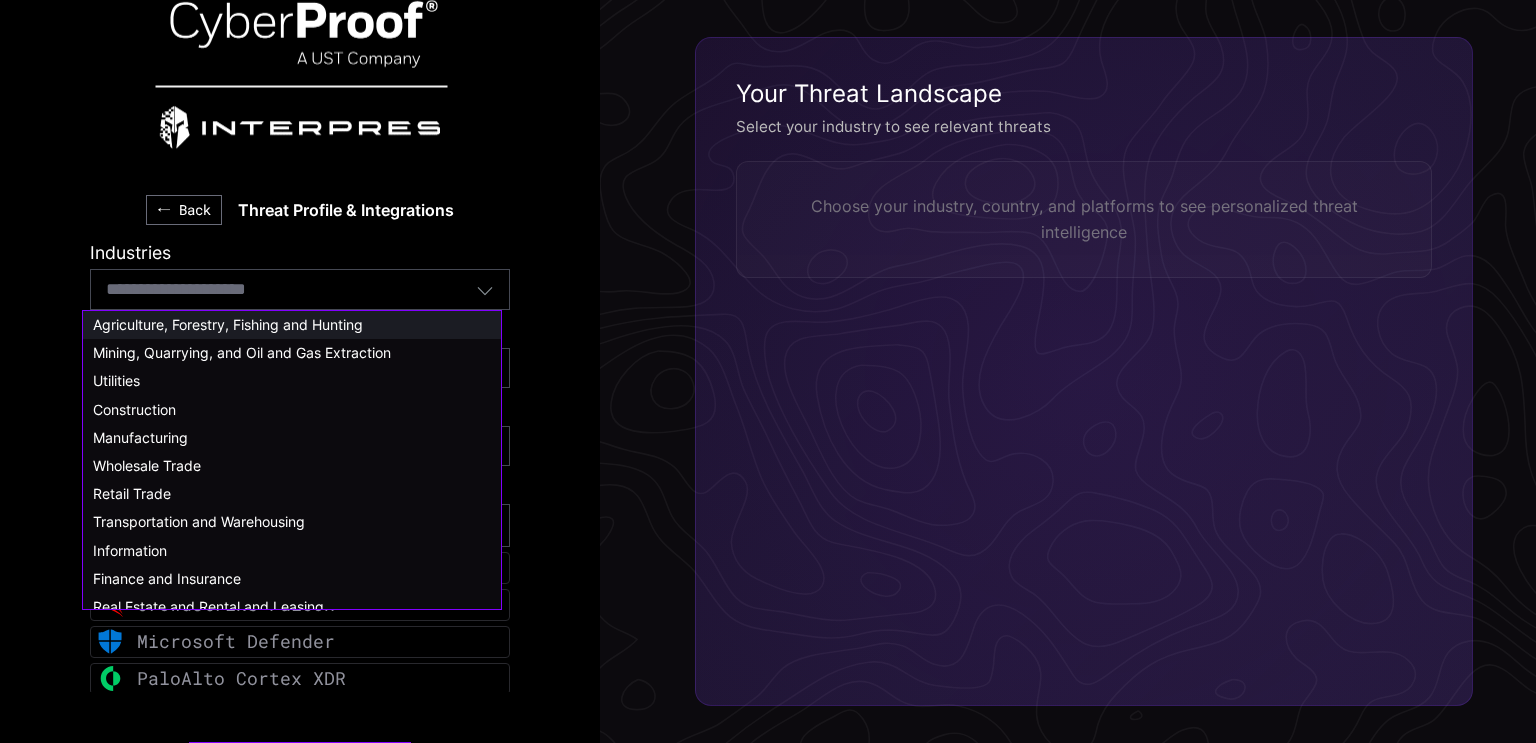 click on "Agriculture, Forestry, Fishing and Hunting" at bounding box center [292, 325] 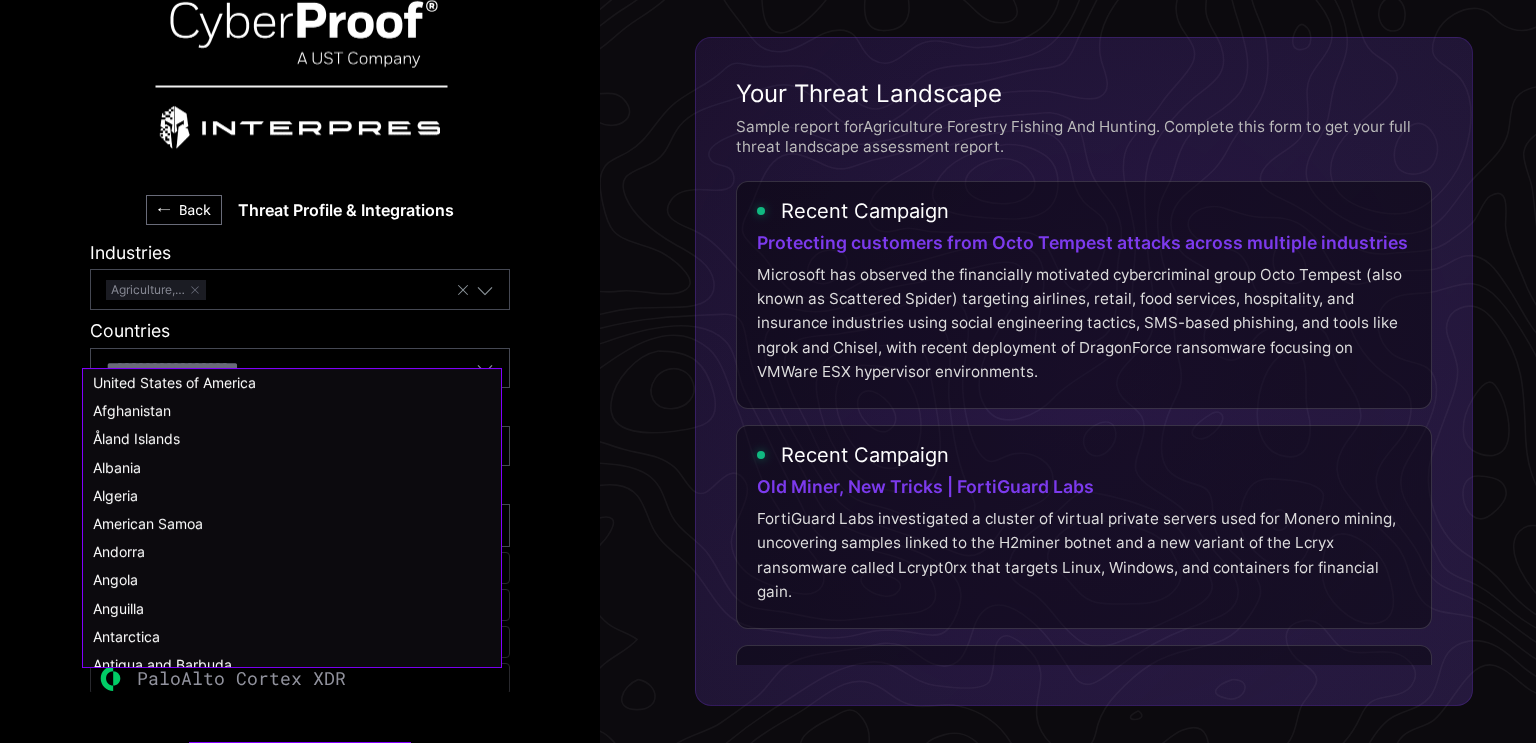 click at bounding box center [207, 368] 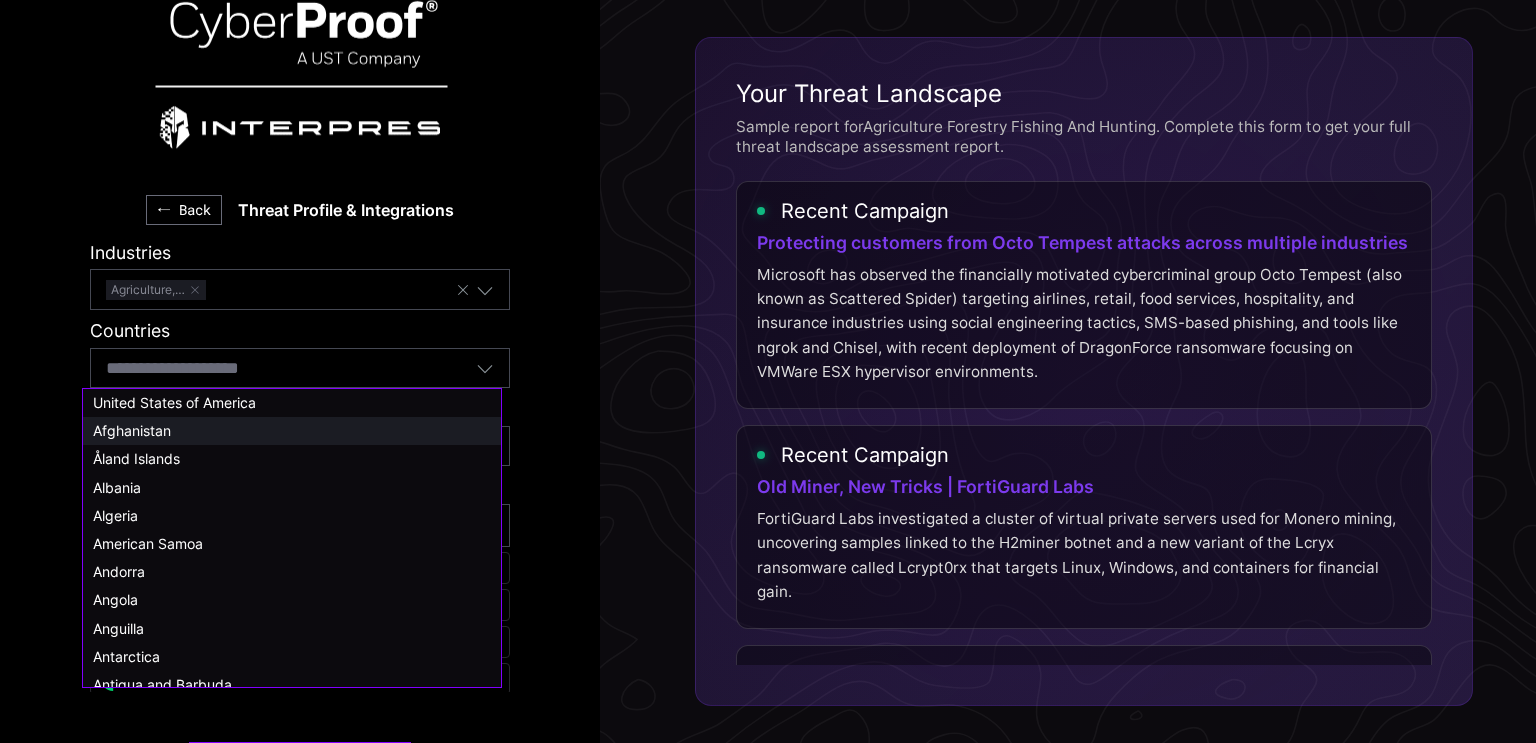 click on "Afghanistan" at bounding box center [292, 431] 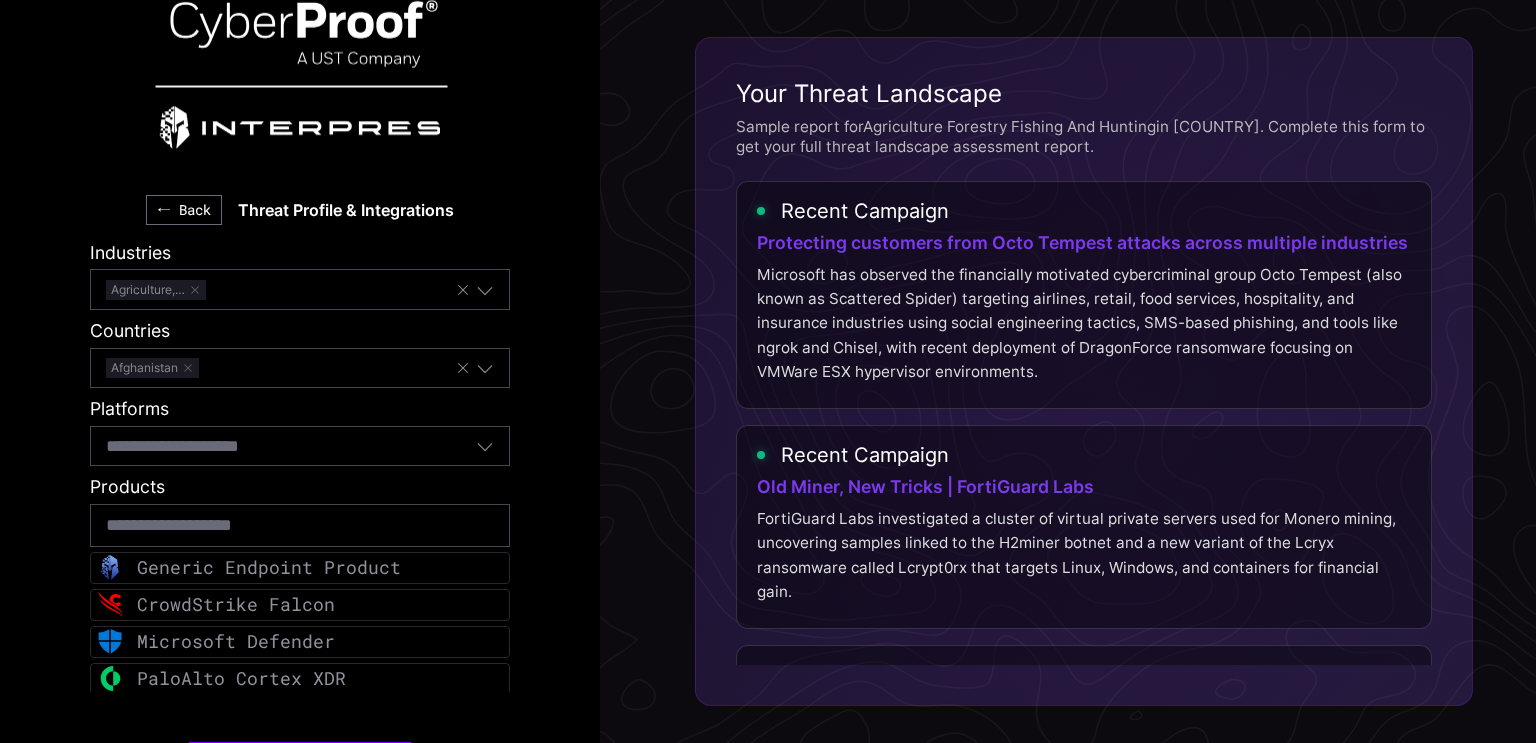 click at bounding box center (207, 446) 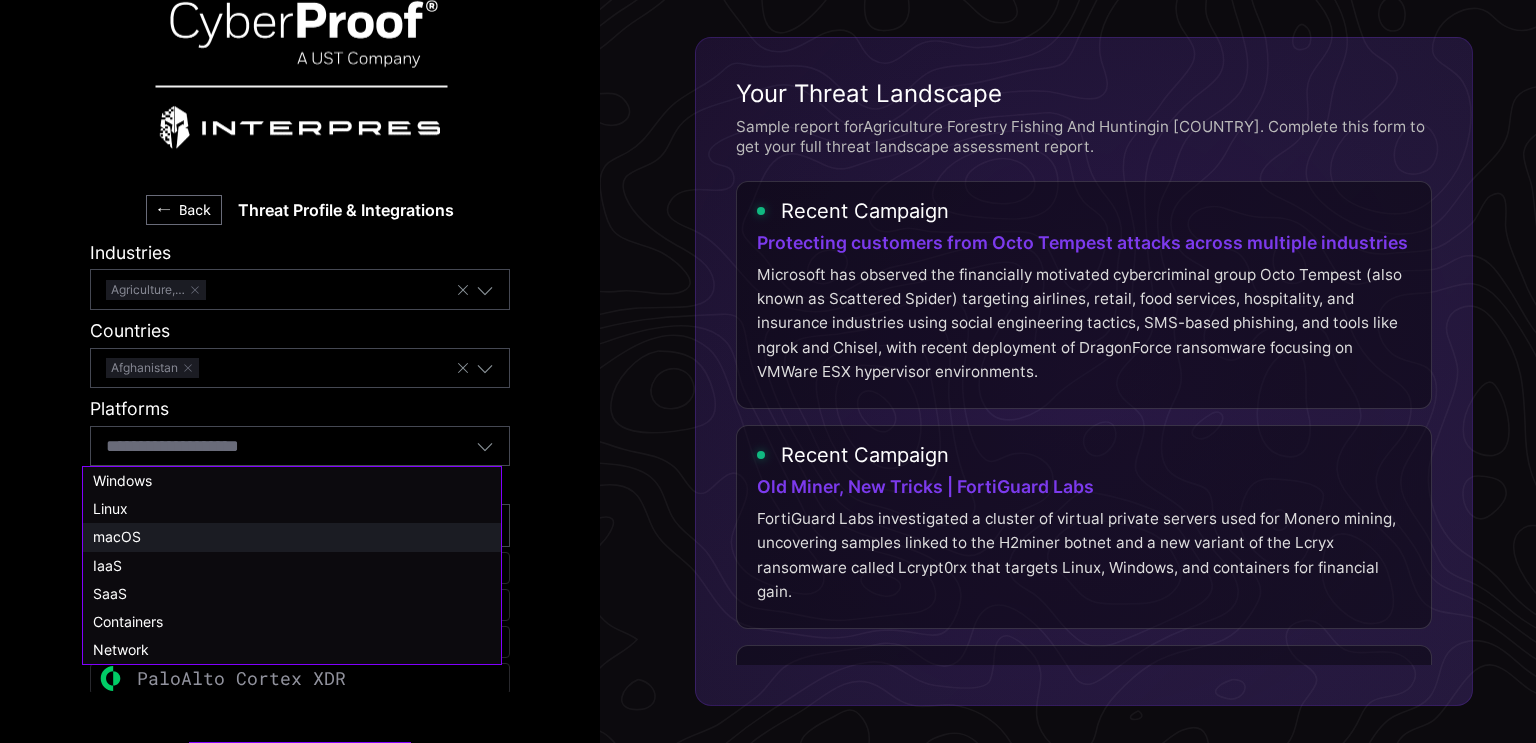 click on "macOS" at bounding box center [117, 536] 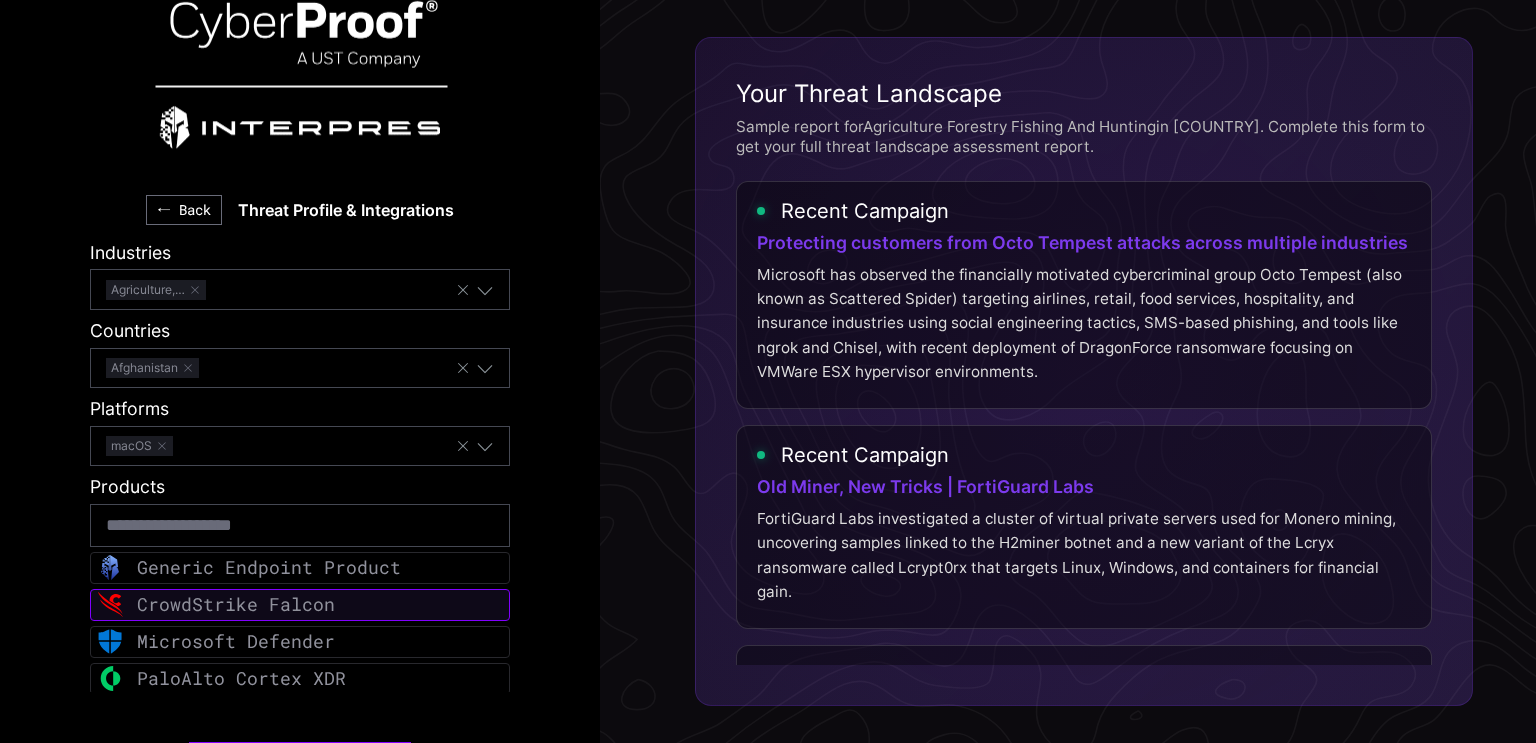 click on "CrowdStrike Falcon" at bounding box center (236, 604) 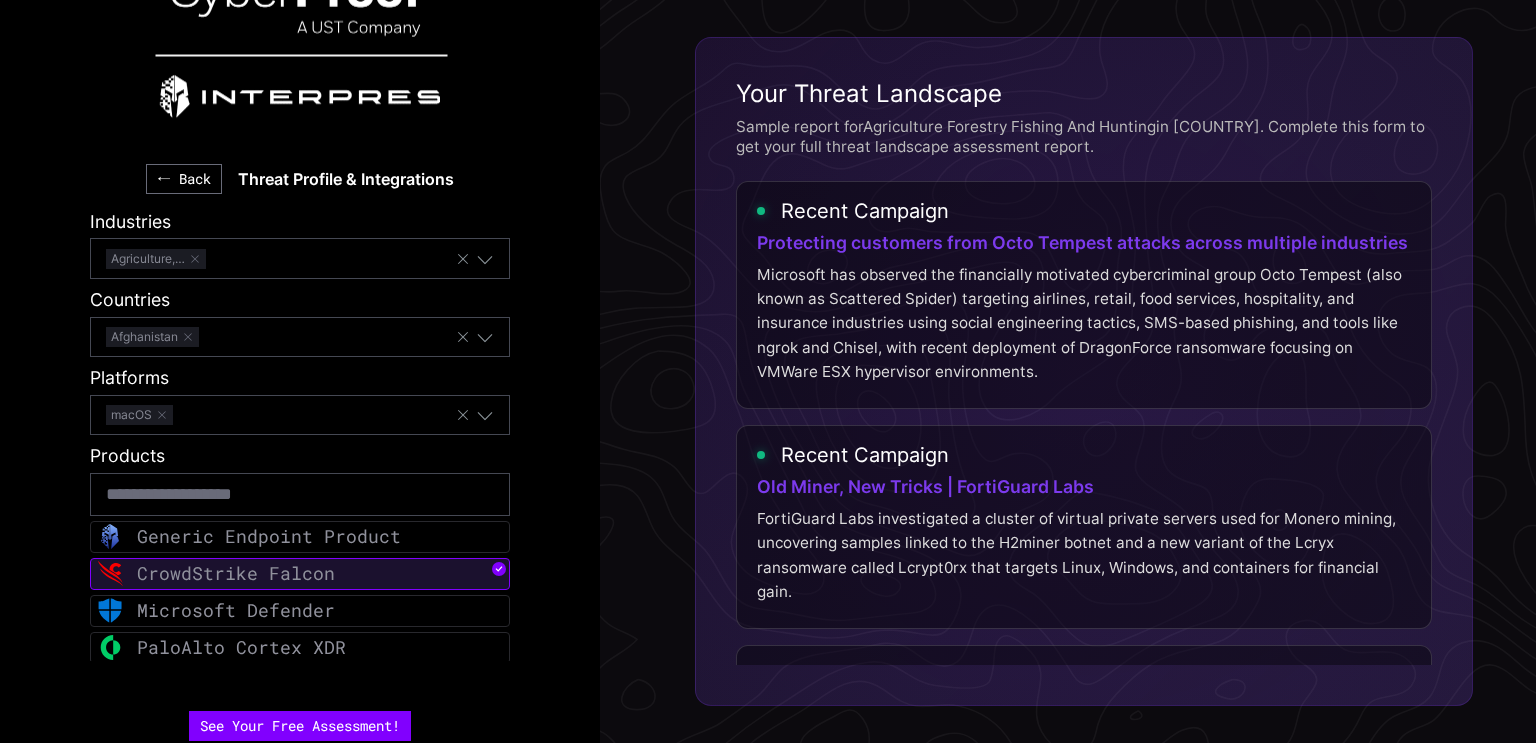 scroll, scrollTop: 48, scrollLeft: 0, axis: vertical 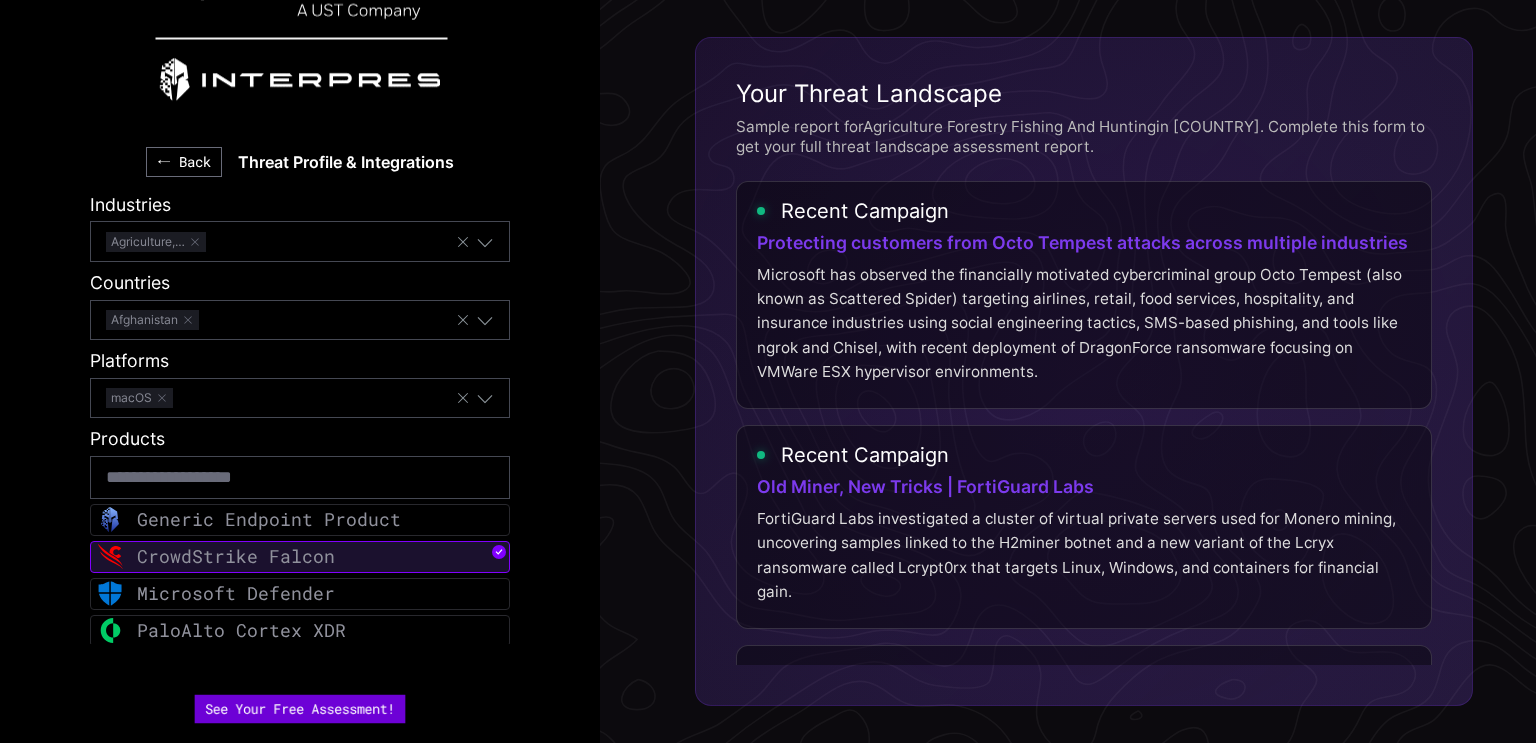 click on "See Your Free Assessment!" at bounding box center [300, 709] 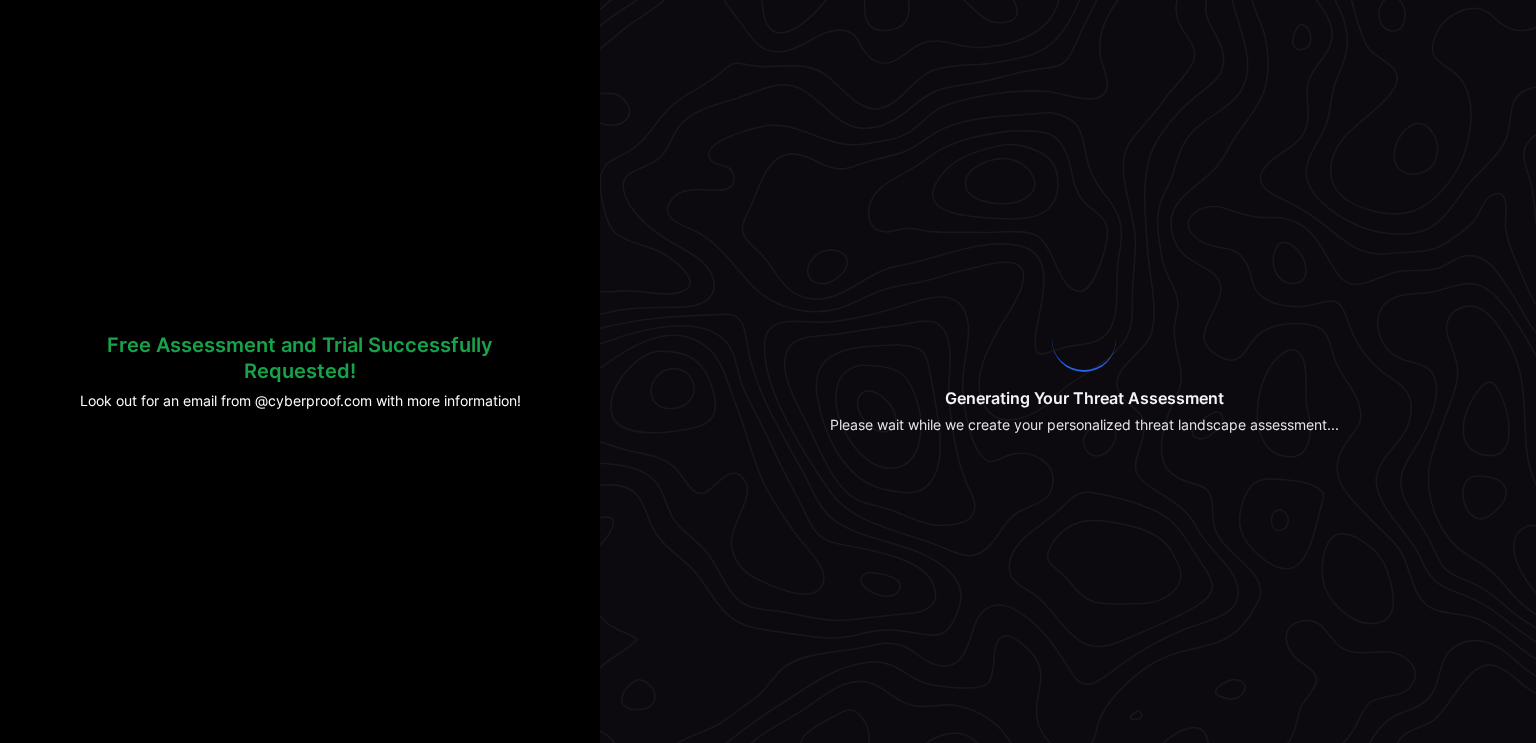 scroll, scrollTop: 0, scrollLeft: 0, axis: both 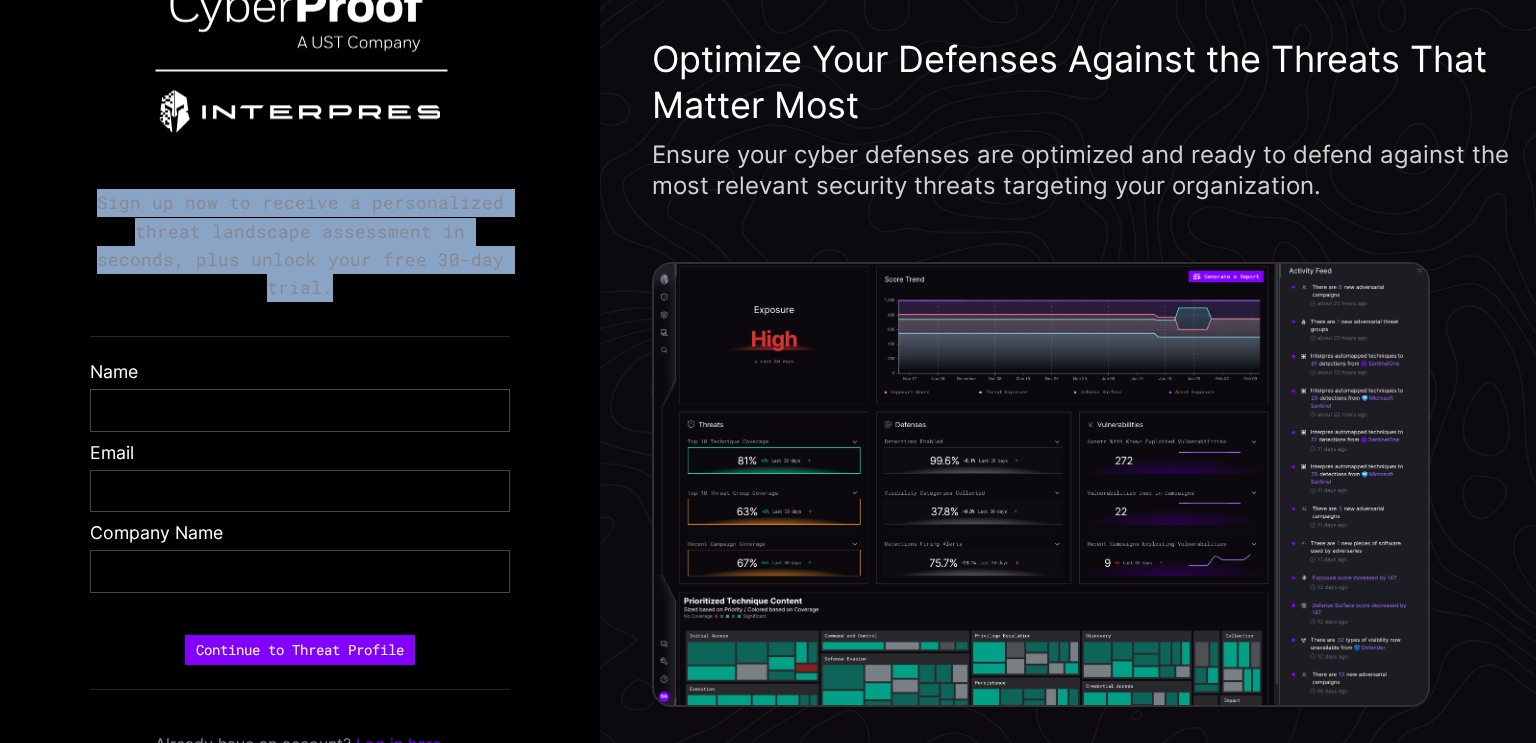 drag, startPoint x: 96, startPoint y: 214, endPoint x: 481, endPoint y: 279, distance: 390.44846 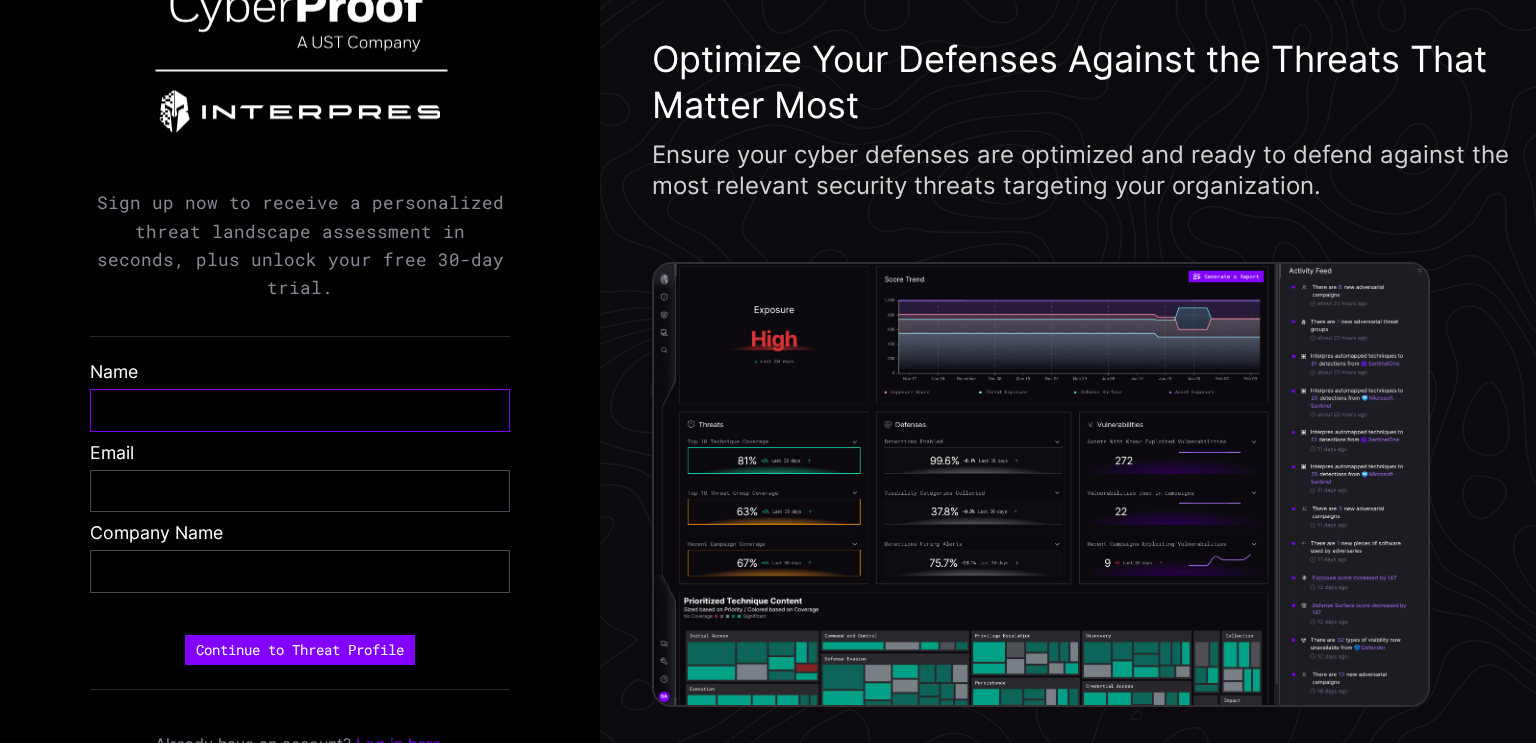 click at bounding box center (300, 410) 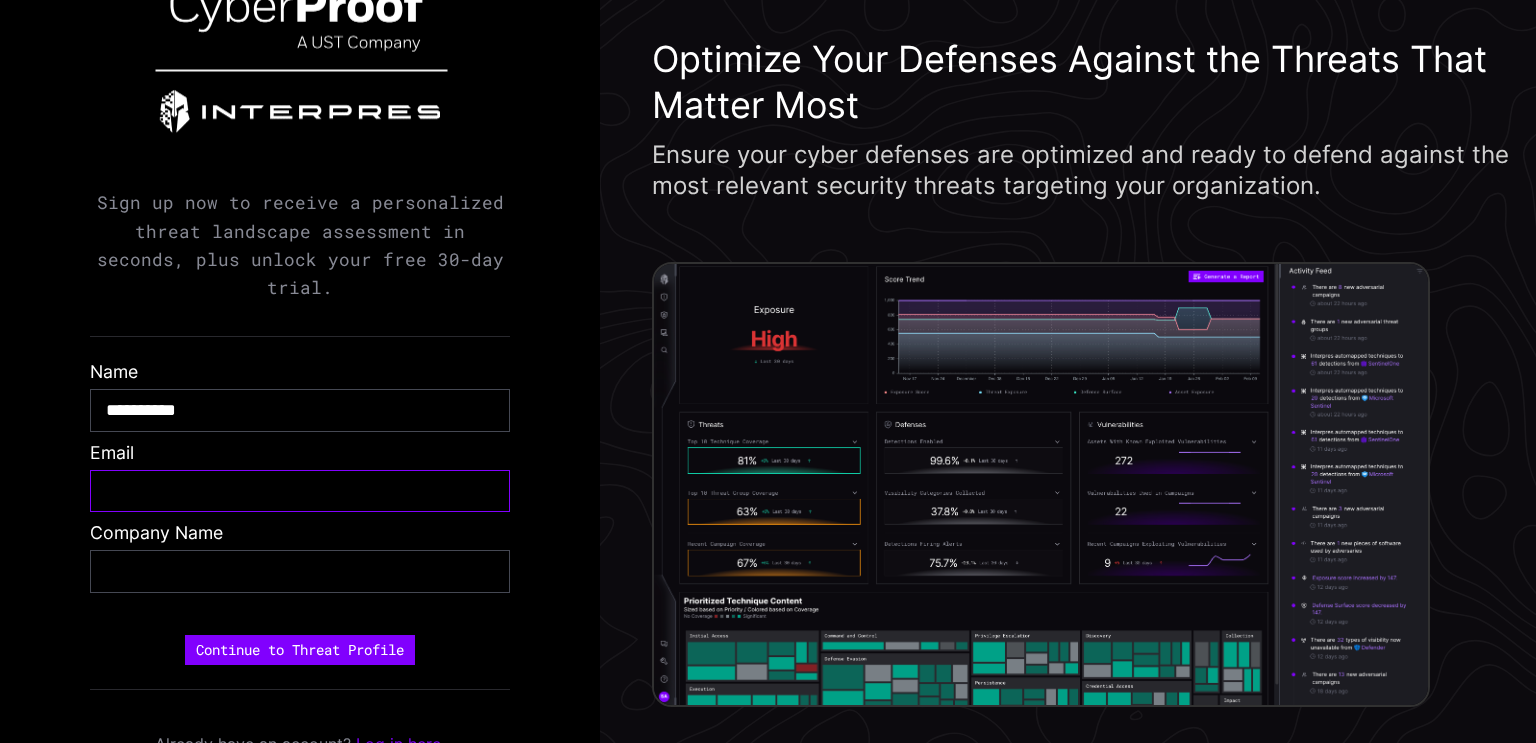 click at bounding box center (300, 491) 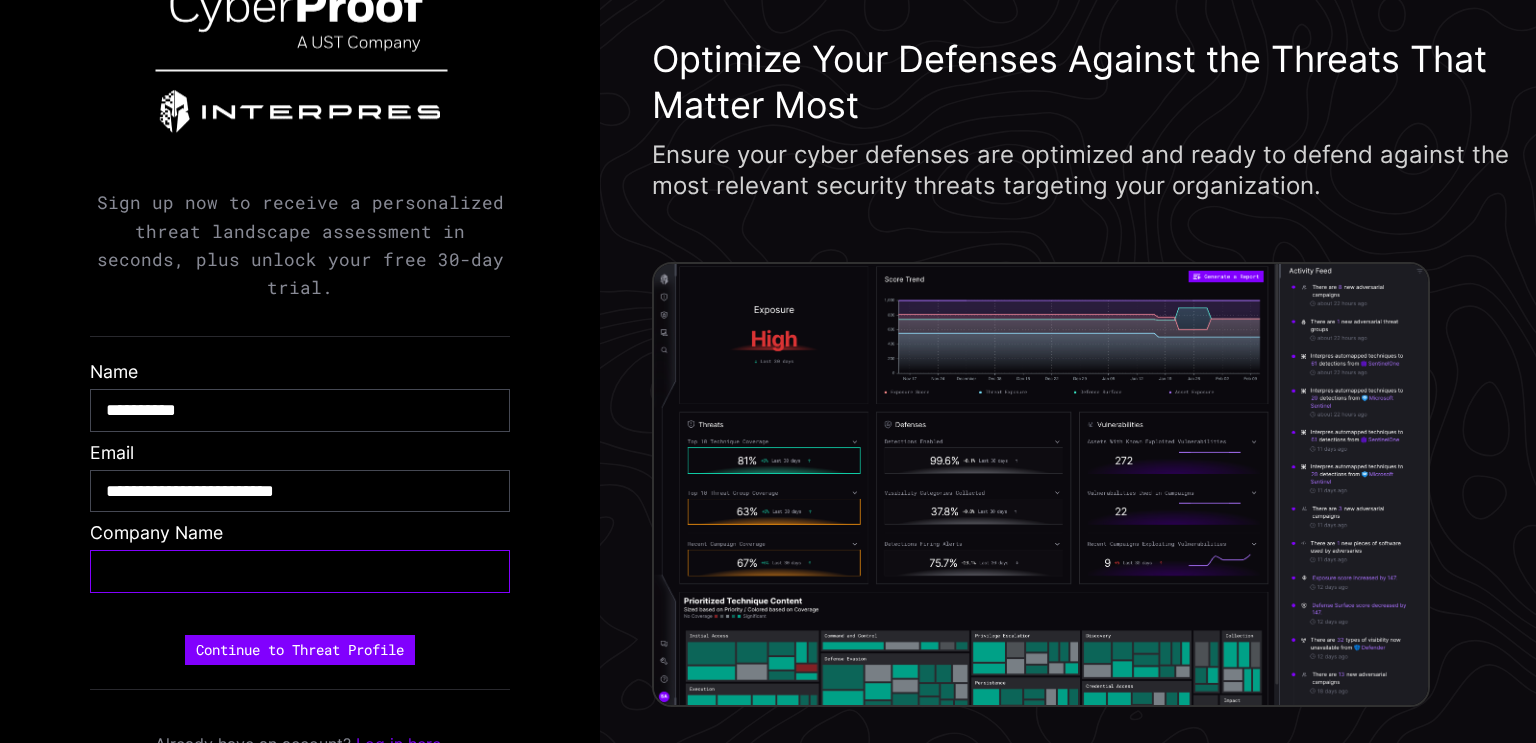 click at bounding box center (300, 571) 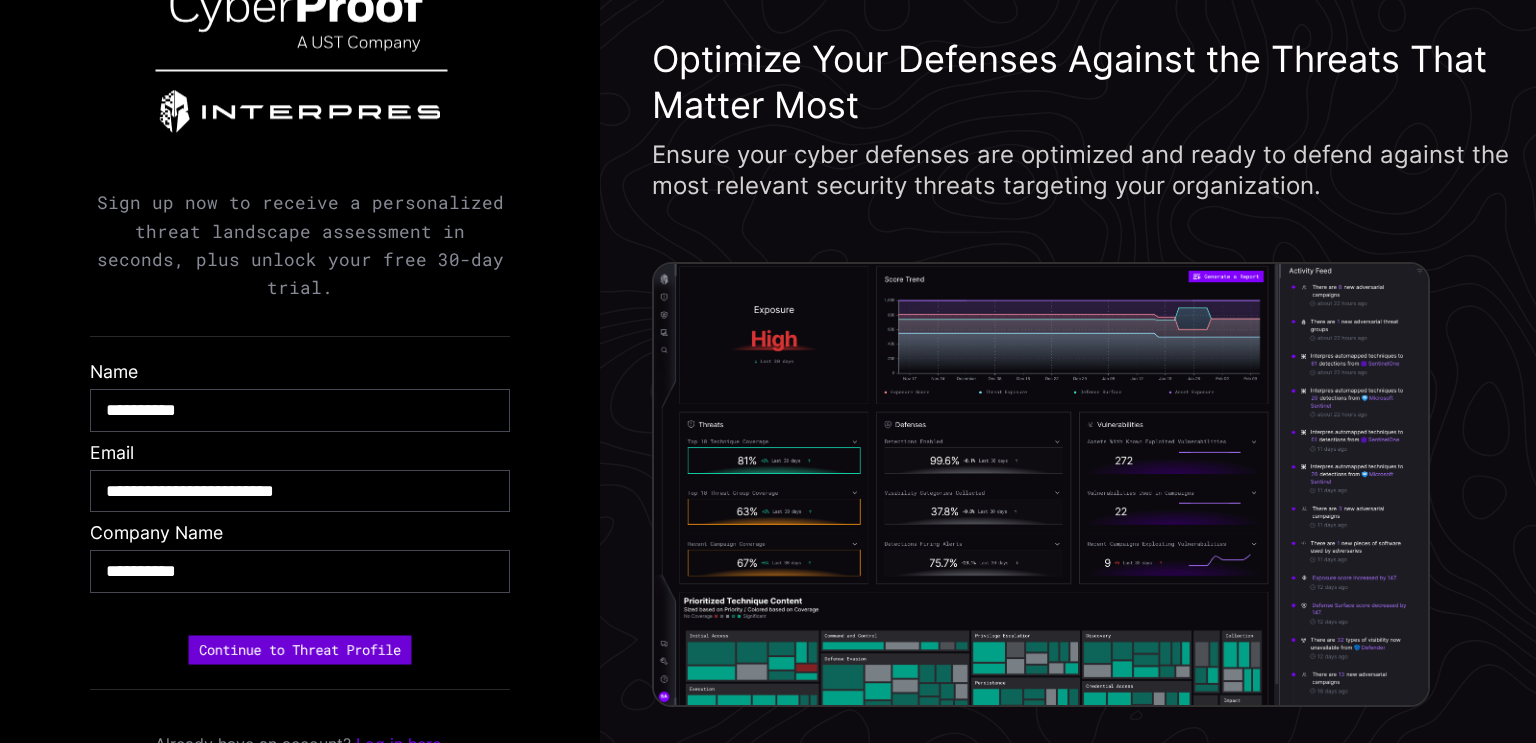 click on "Continue to Threat Profile" at bounding box center [300, 650] 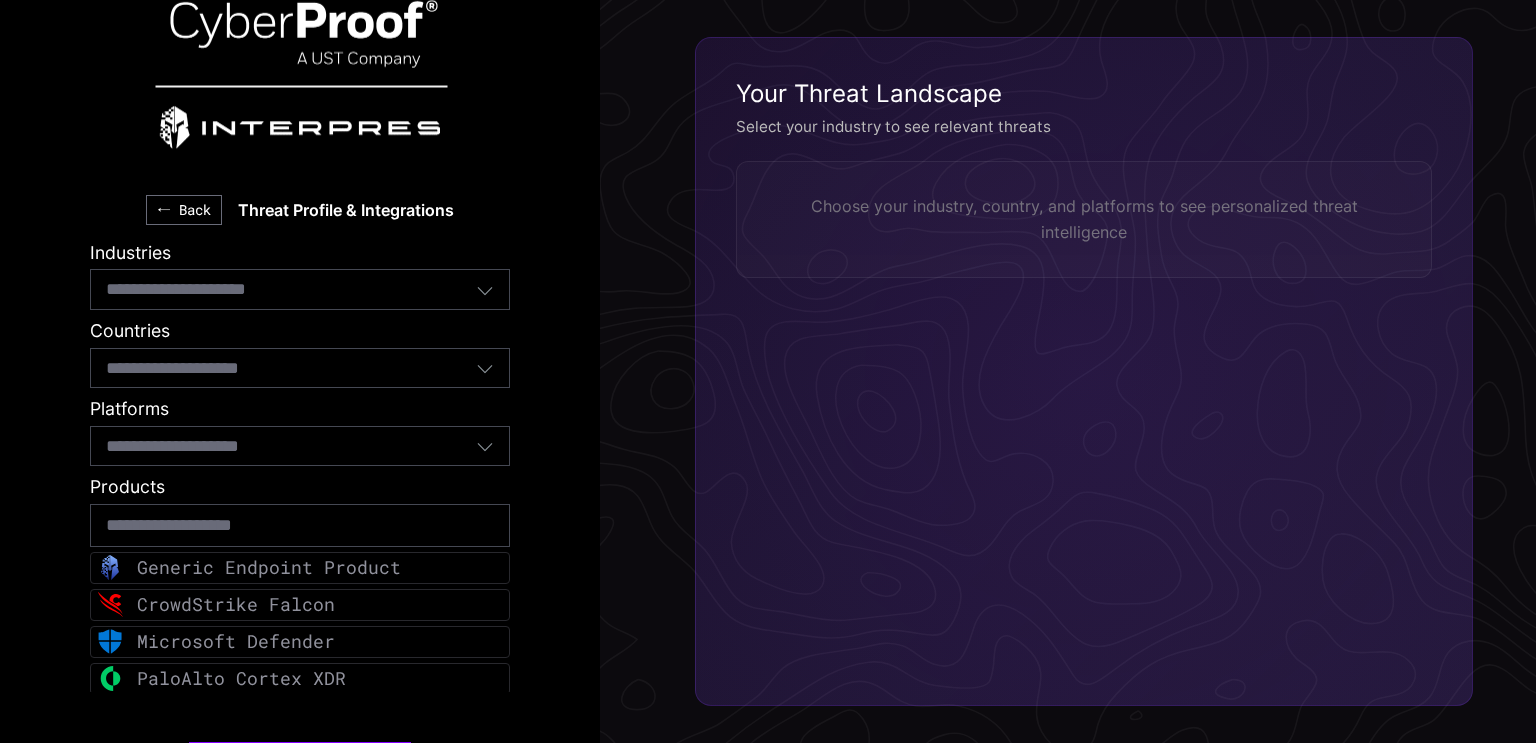 click on "Select industries..." at bounding box center (291, 289) 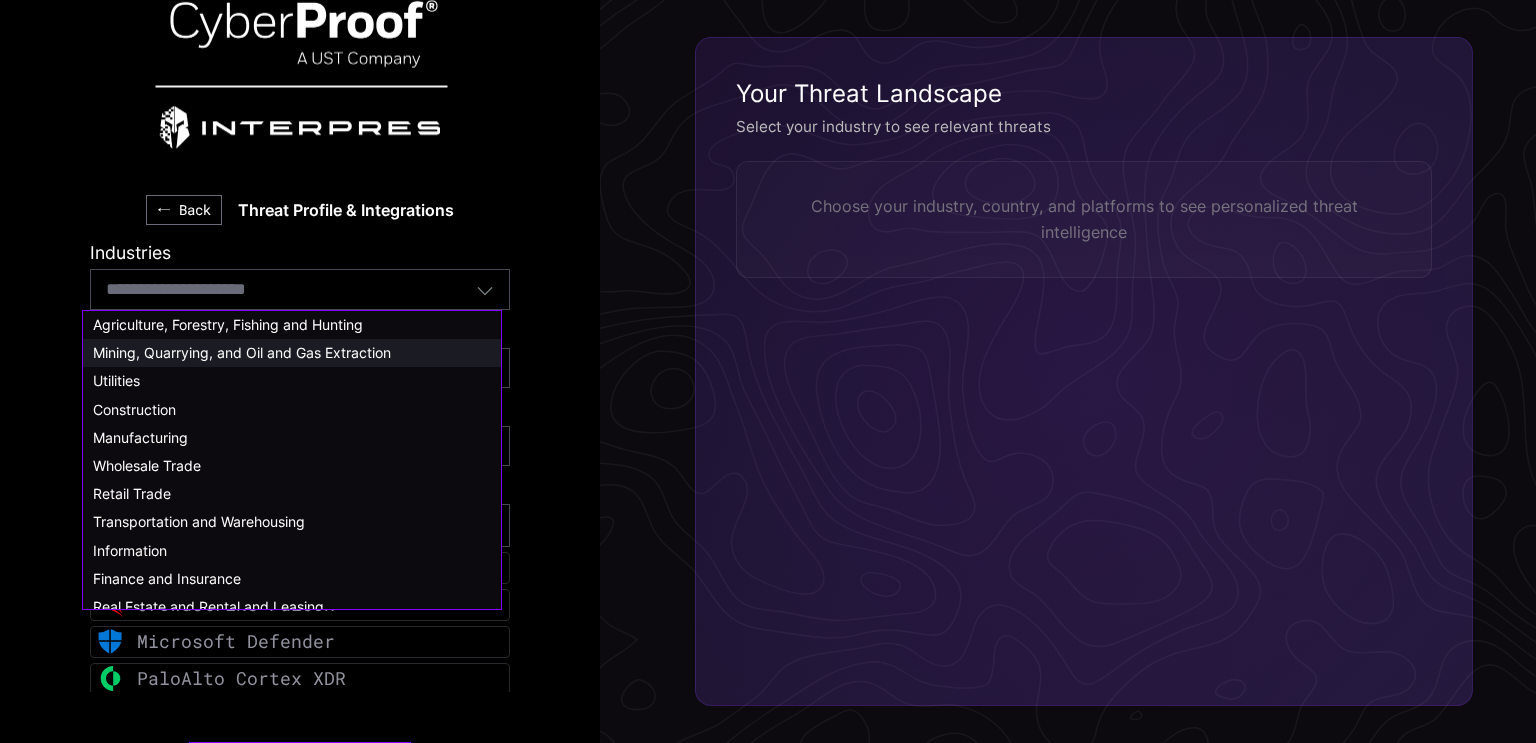 click on "Mining, Quarrying, and Oil and Gas Extraction" at bounding box center [292, 353] 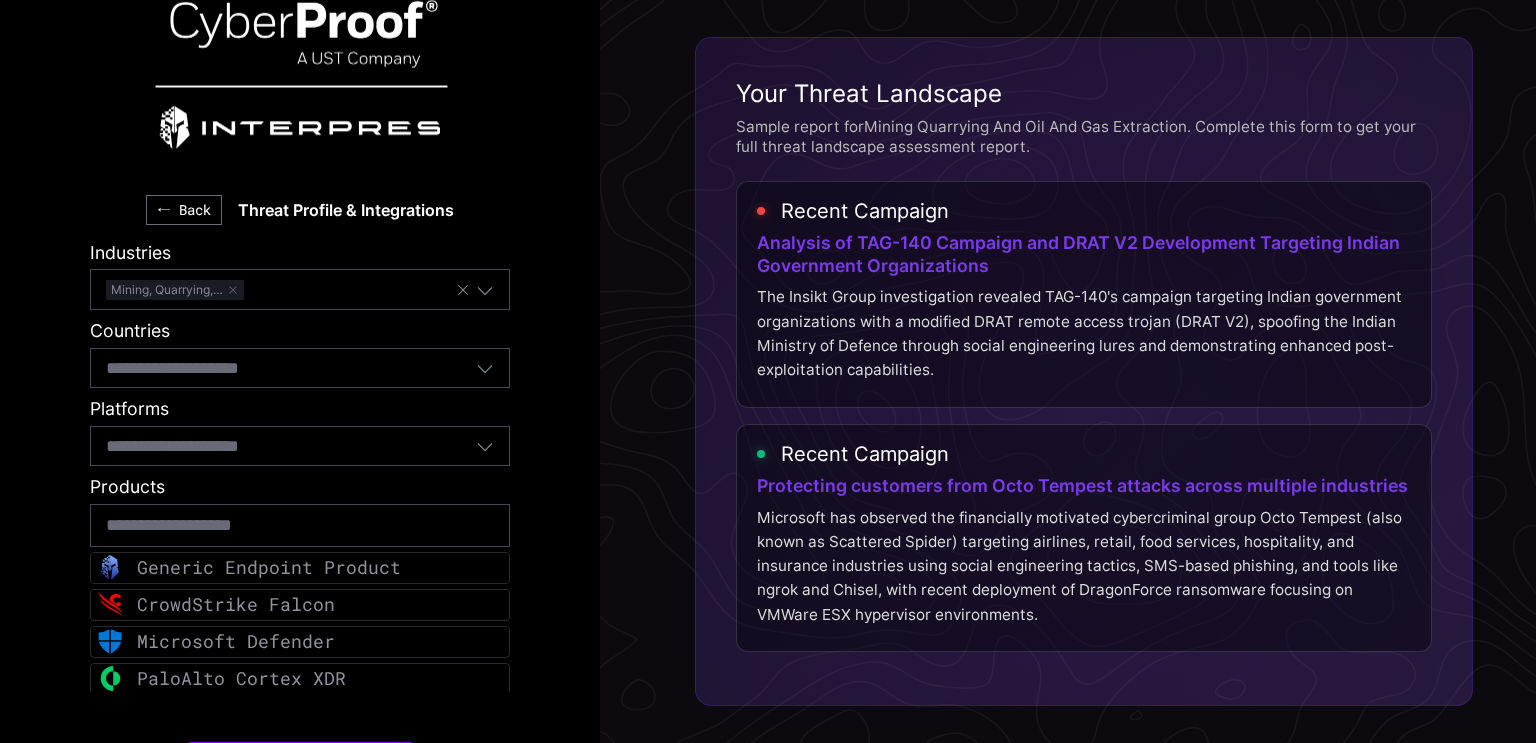 click on "← Back Threat Profile & Integrations Industries Mining, Quarrying,… Countries Select countries... Platforms Select platforms... Products Generic Endpoint Product CrowdStrike Falcon Microsoft Defender PaloAlto Cortex XDR SentinelOne Singularity AhnLab EDR Bitdefender GravityZone Carbon Black Cisco Secure Endpoint CyCraft-Xensor Cybereason XDR Cylance Cynet 360 ESET Inspect ElasticSearch Fidelis Endpoint FireEye Endpoint Security FortiEDR Harmony Endpoint Kaspersky Endpoint Security Malwarebytes Endpoint McAfee Endpoint Protection MicroFocus ArcSight ESM OpenText Endpoint Security Secureworks Taegis XDR Sophos Intercept X with XDR Symantec Endpoint Security TrendMicro Vision One Uptycs See Your Free Assessment! Your Threat Landscape Sample report for Mining Quarrying And Oil And Gas Extraction . Complete this form to get your full threat landscape assessment report. Recent Campaign Analysis of TAG-140 Campaign and DRAT V2 Development Targeting [COUNTRY] Government Organizations Recent Campaign" at bounding box center (768, 371) 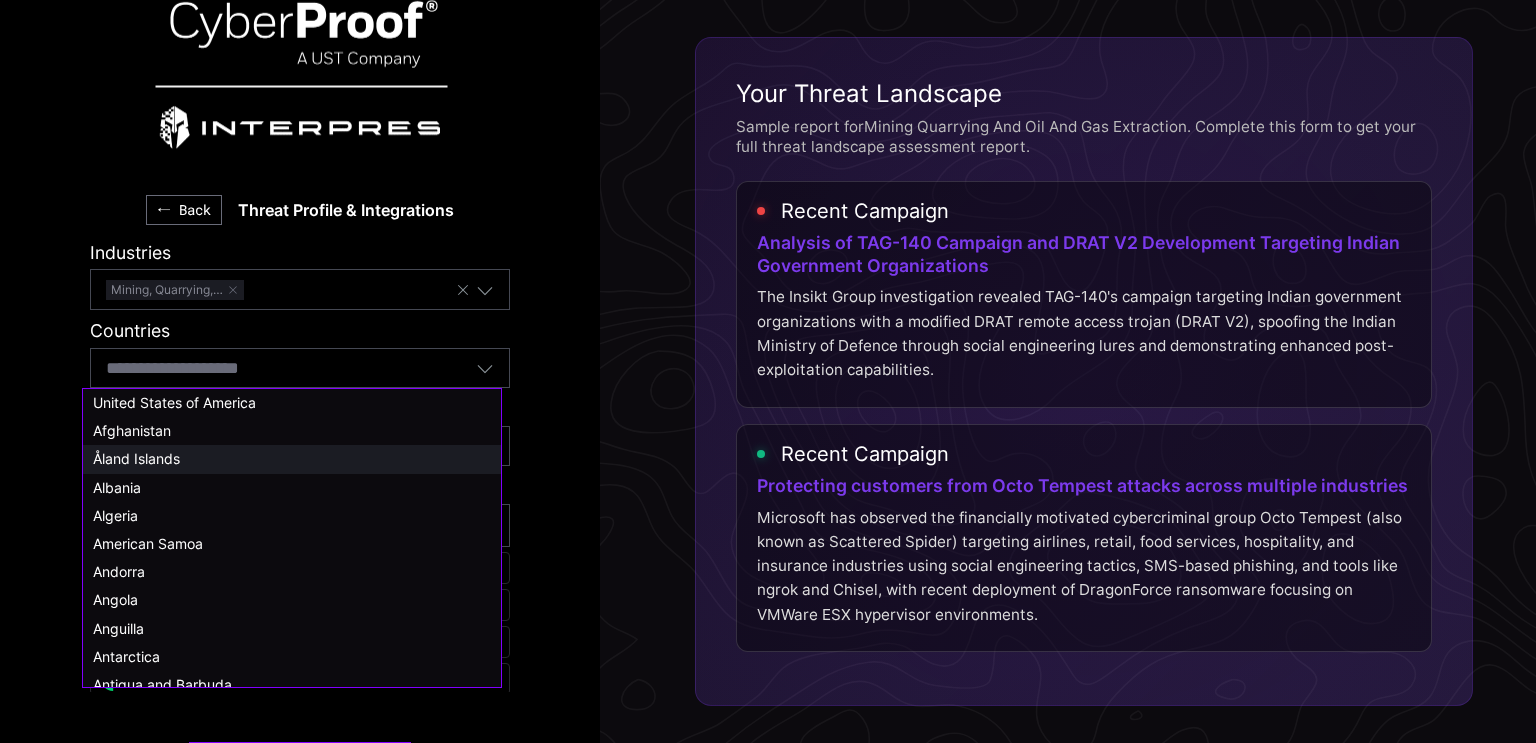 click on "Åland Islands" at bounding box center [292, 459] 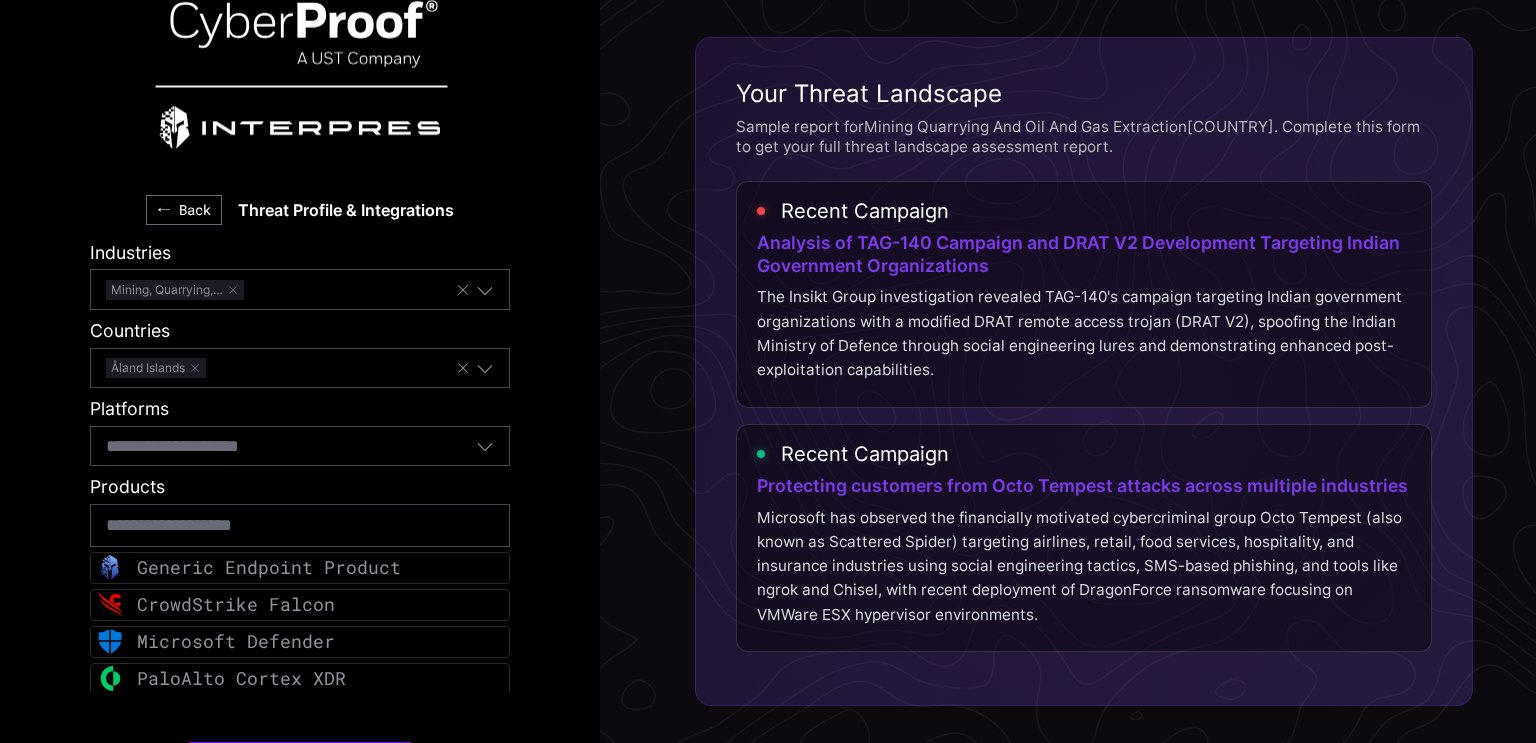 click on "Select platforms..." at bounding box center [291, 446] 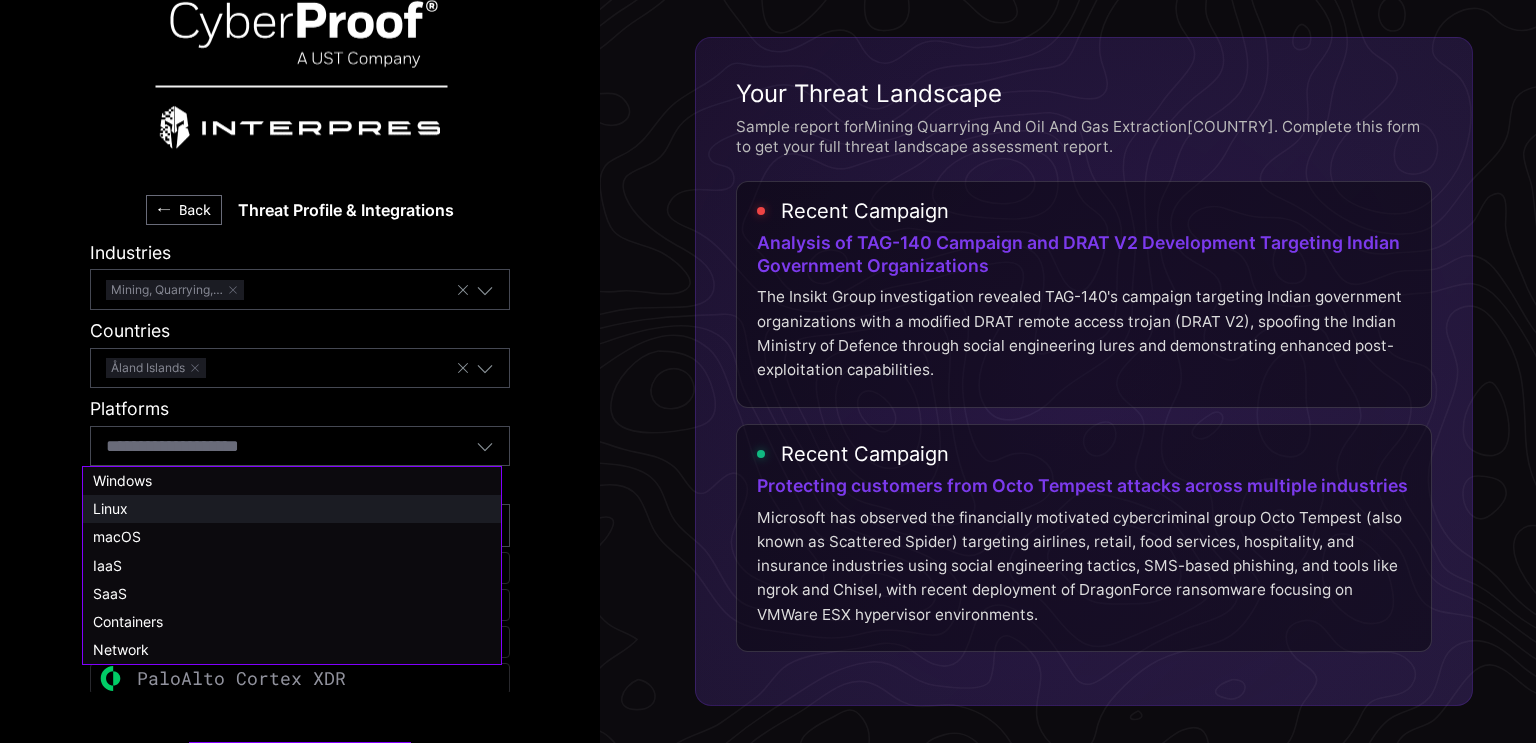 click on "Linux" at bounding box center [292, 509] 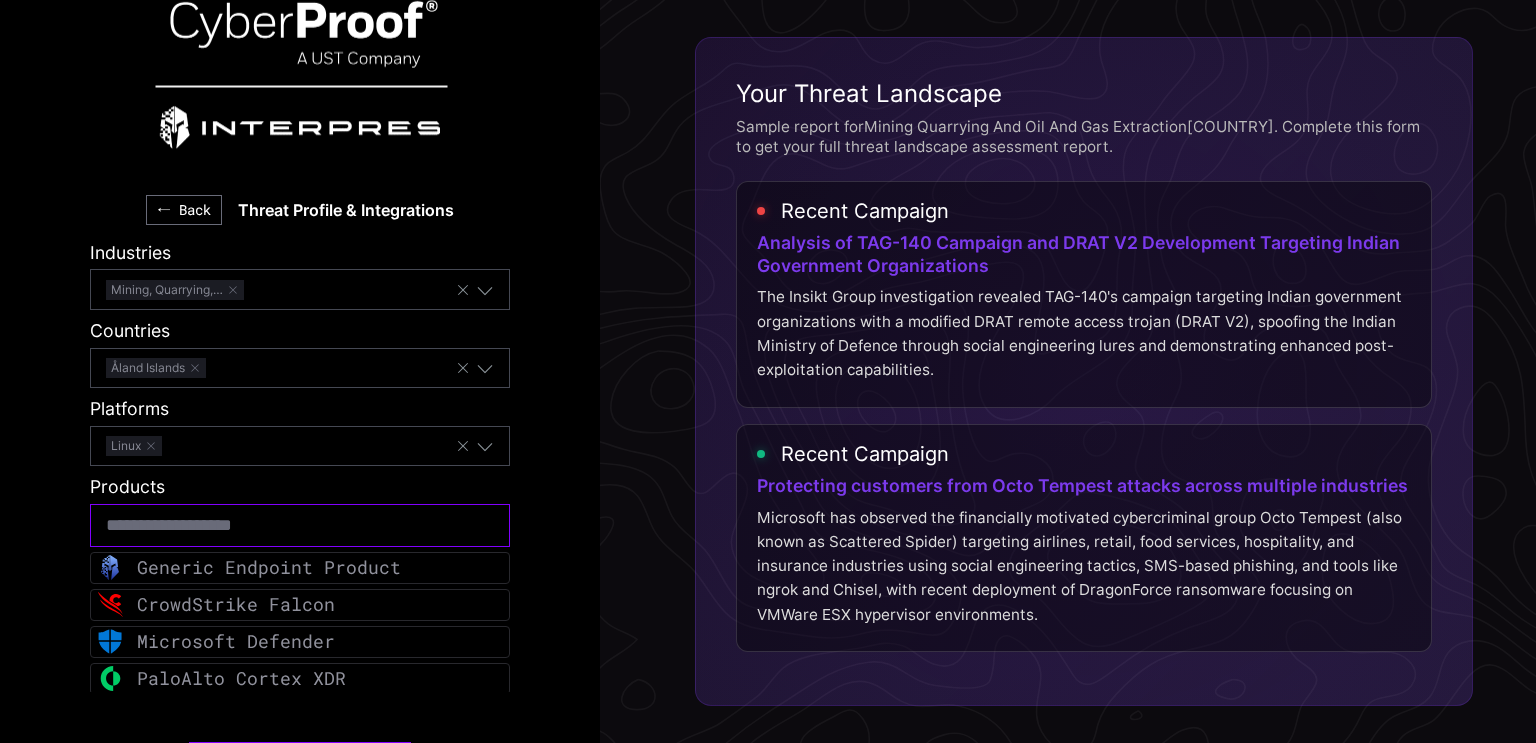 click at bounding box center [300, 525] 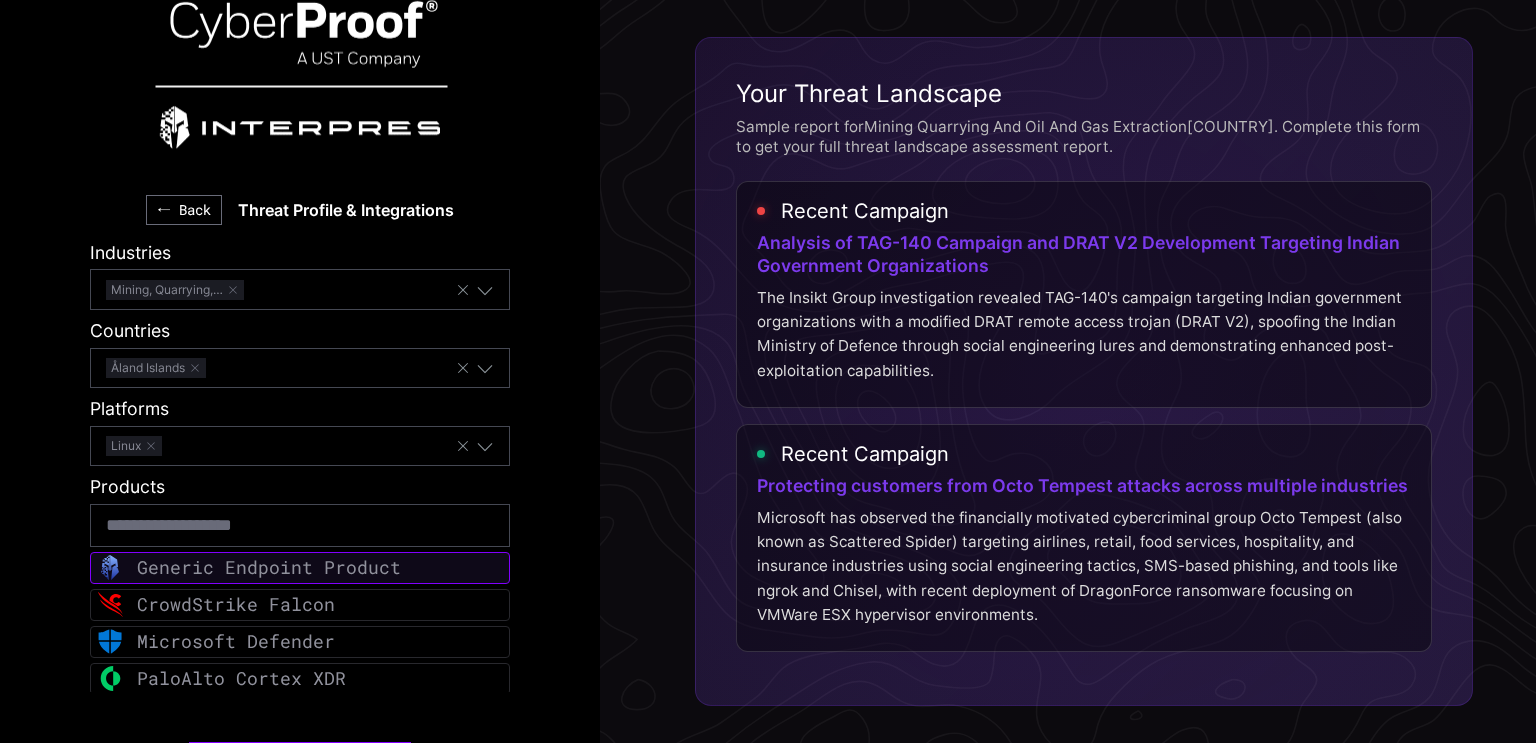click on "Generic Endpoint Product" at bounding box center [269, 567] 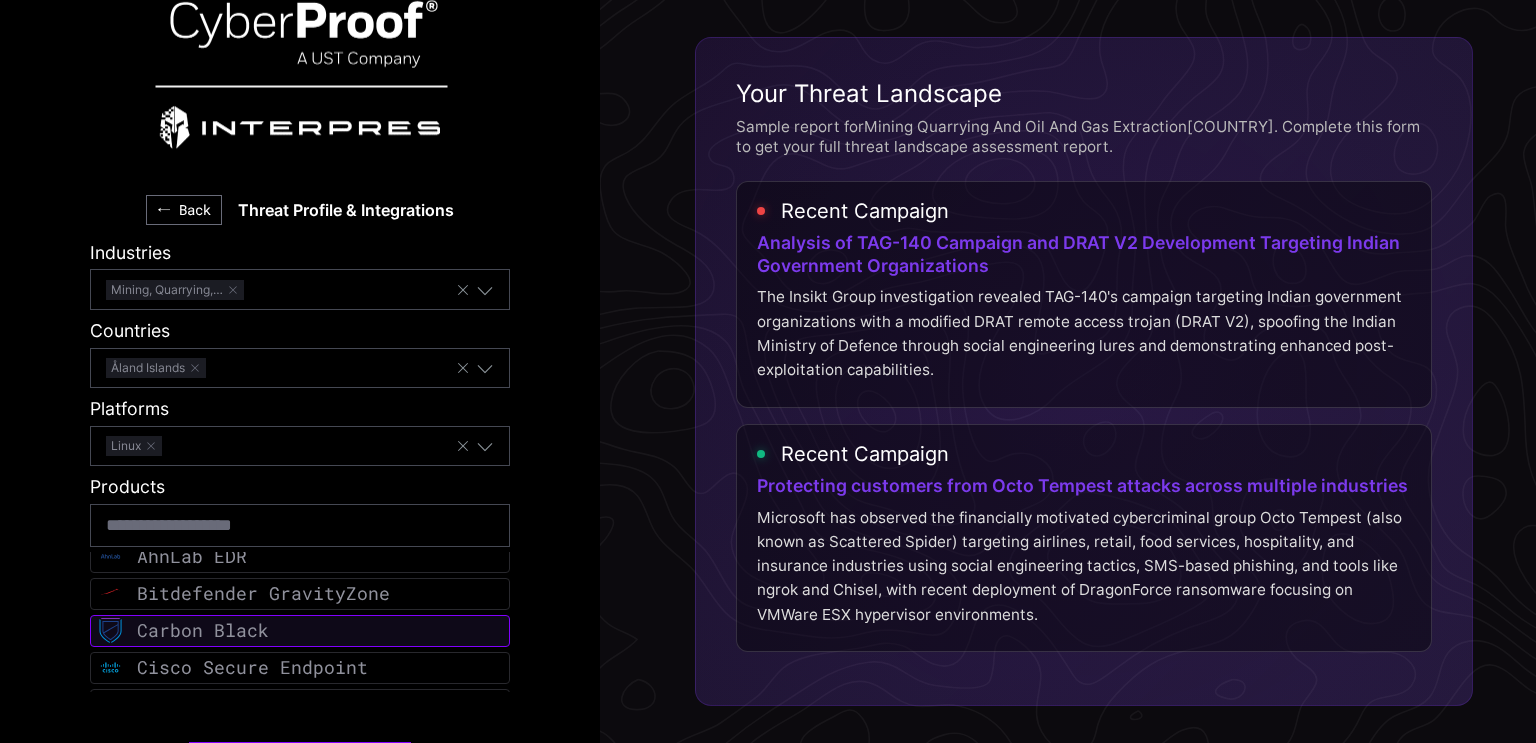 scroll, scrollTop: 200, scrollLeft: 0, axis: vertical 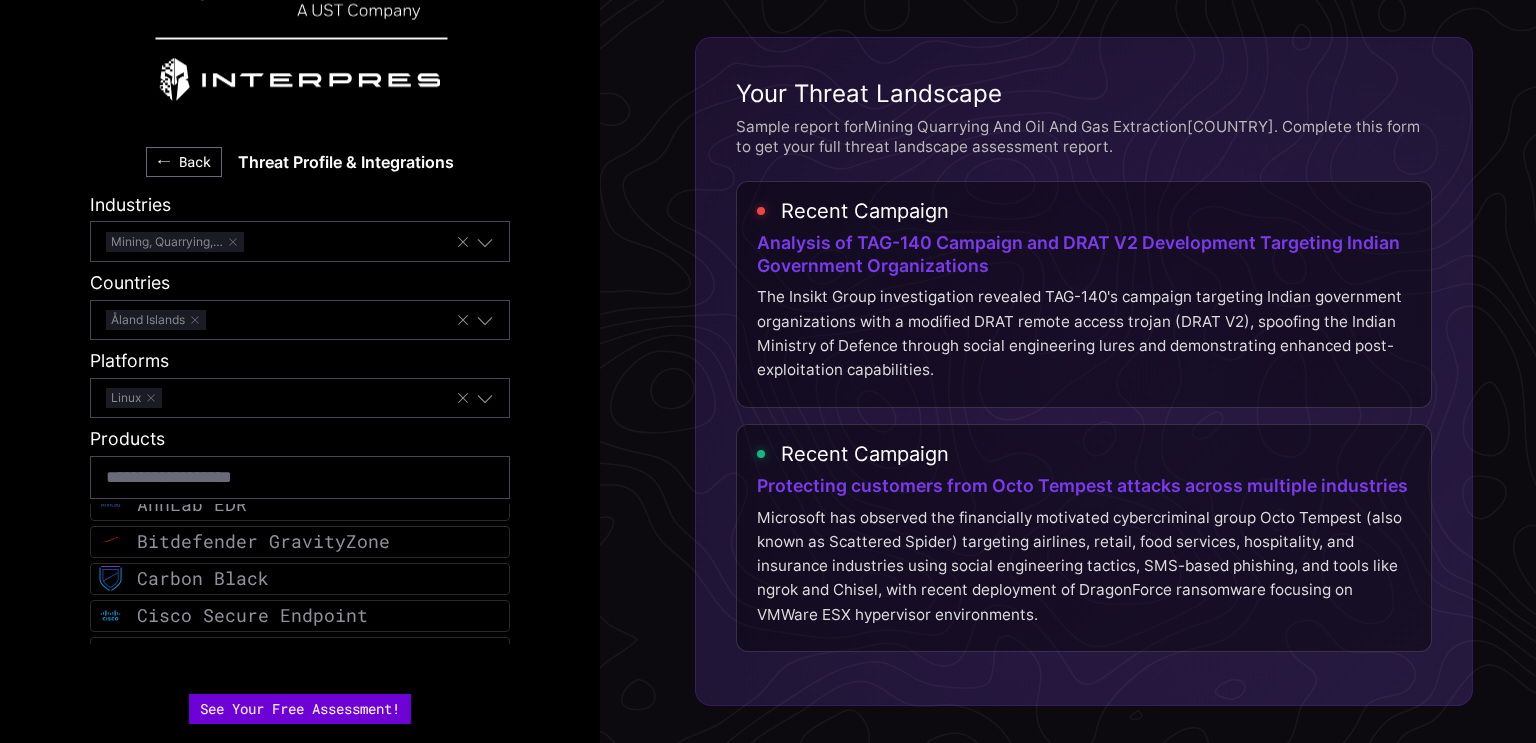 click on "See Your Free Assessment!" at bounding box center (300, 709) 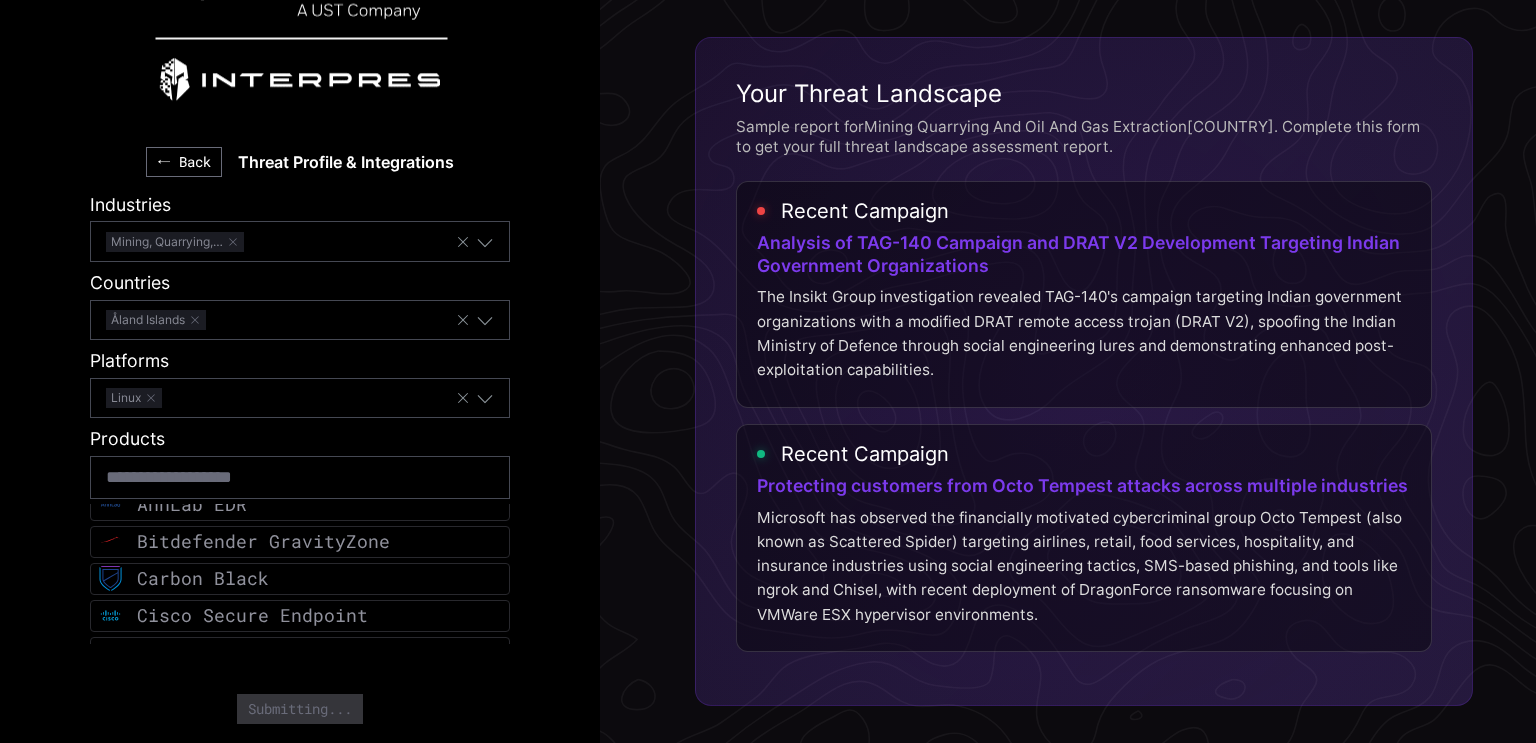 scroll, scrollTop: 0, scrollLeft: 0, axis: both 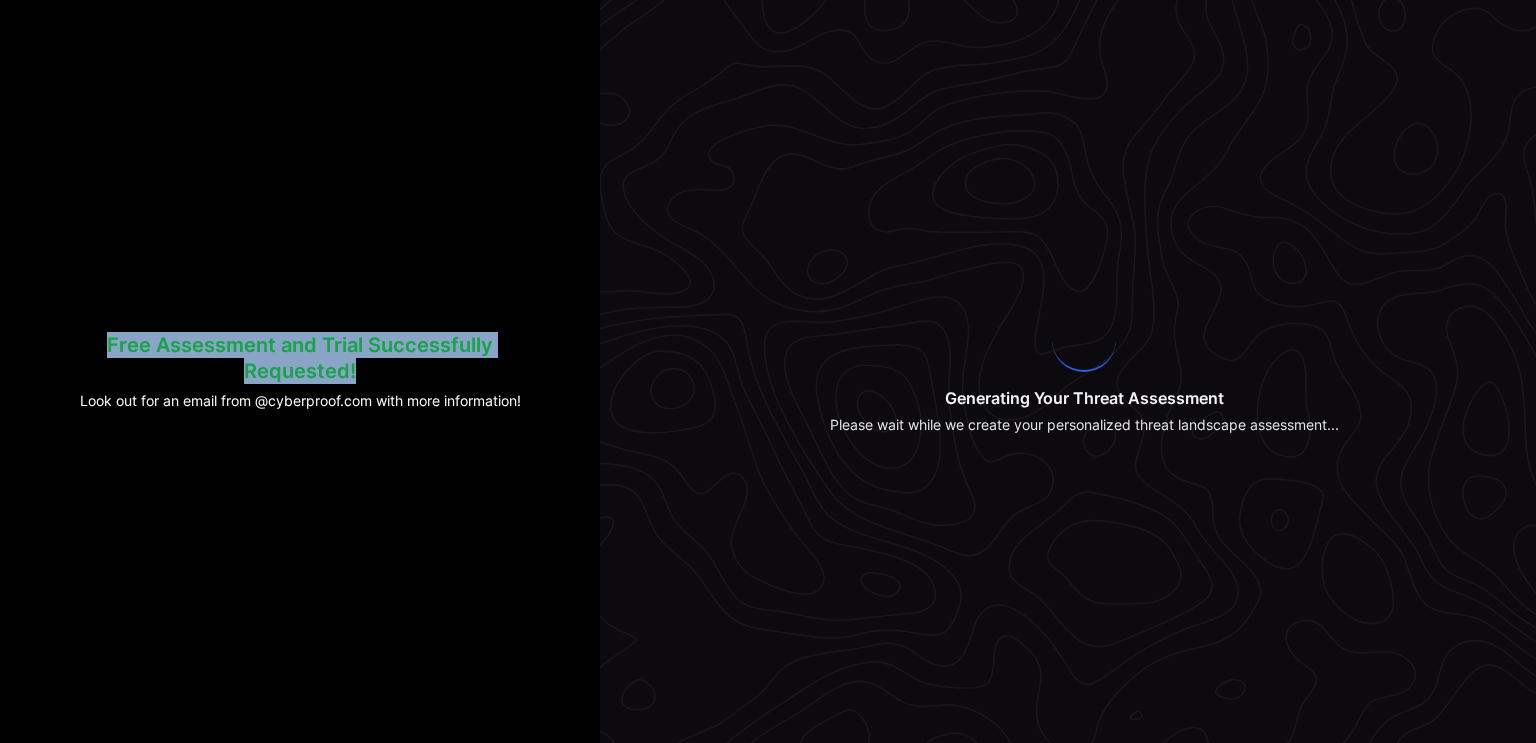 drag, startPoint x: 370, startPoint y: 370, endPoint x: 90, endPoint y: 335, distance: 282.17902 